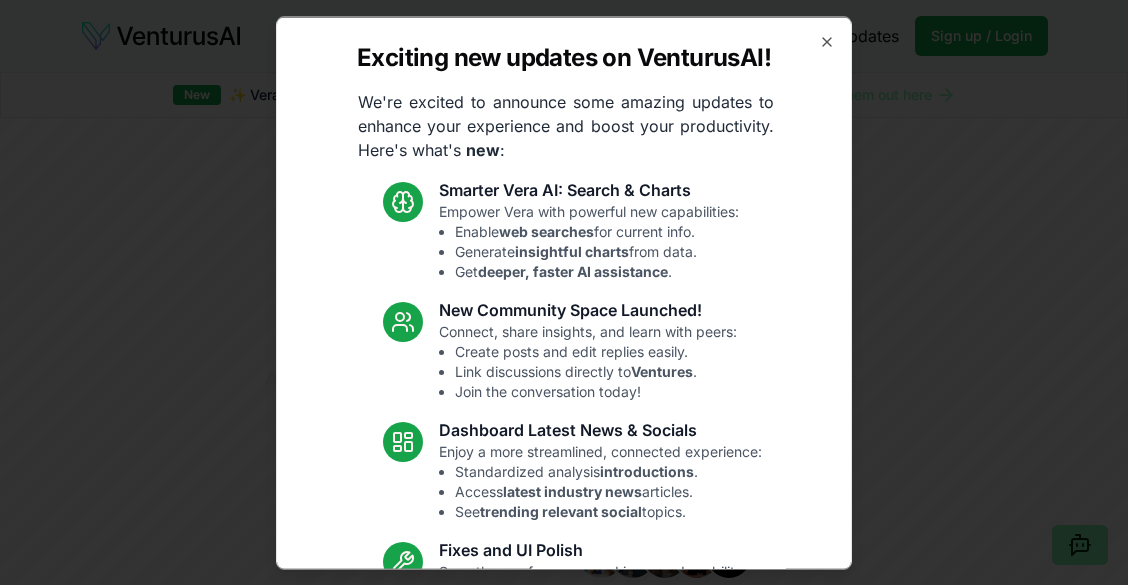 scroll, scrollTop: 0, scrollLeft: 0, axis: both 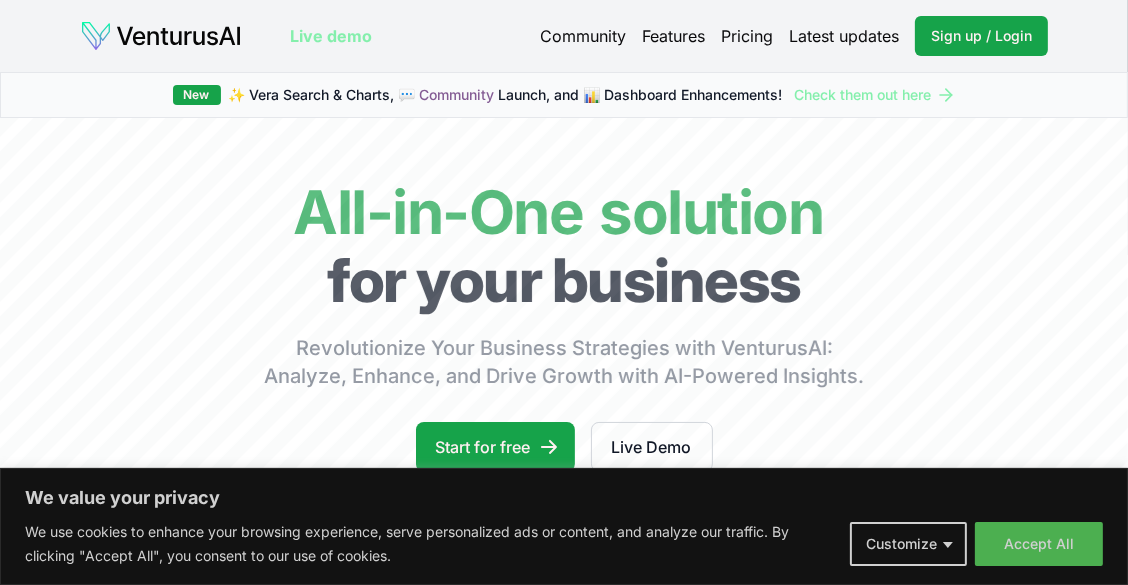 click on "Accept All" at bounding box center [1039, 544] 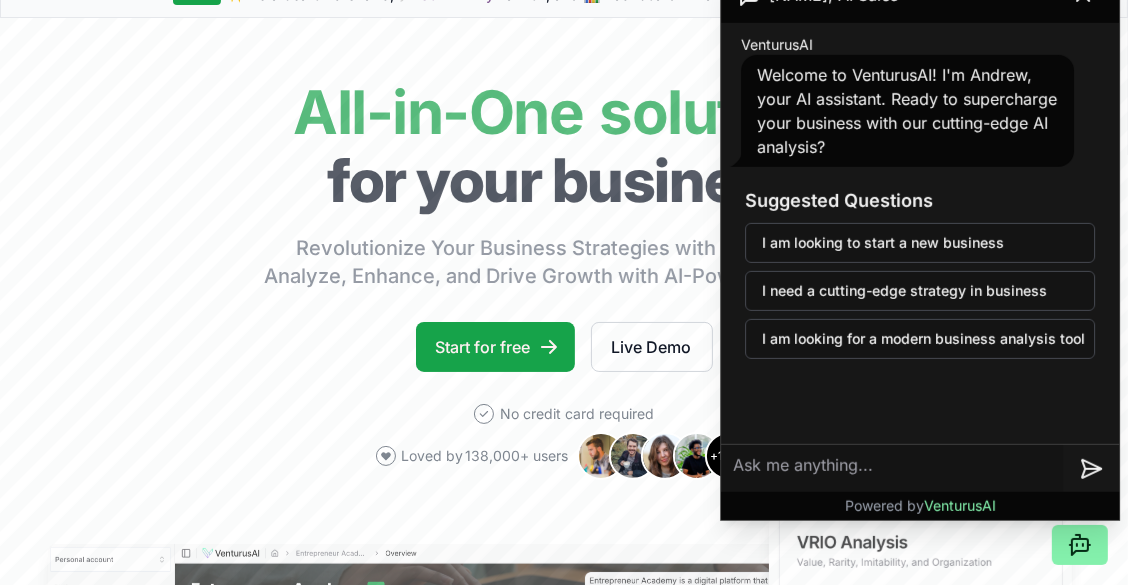 scroll, scrollTop: 0, scrollLeft: 0, axis: both 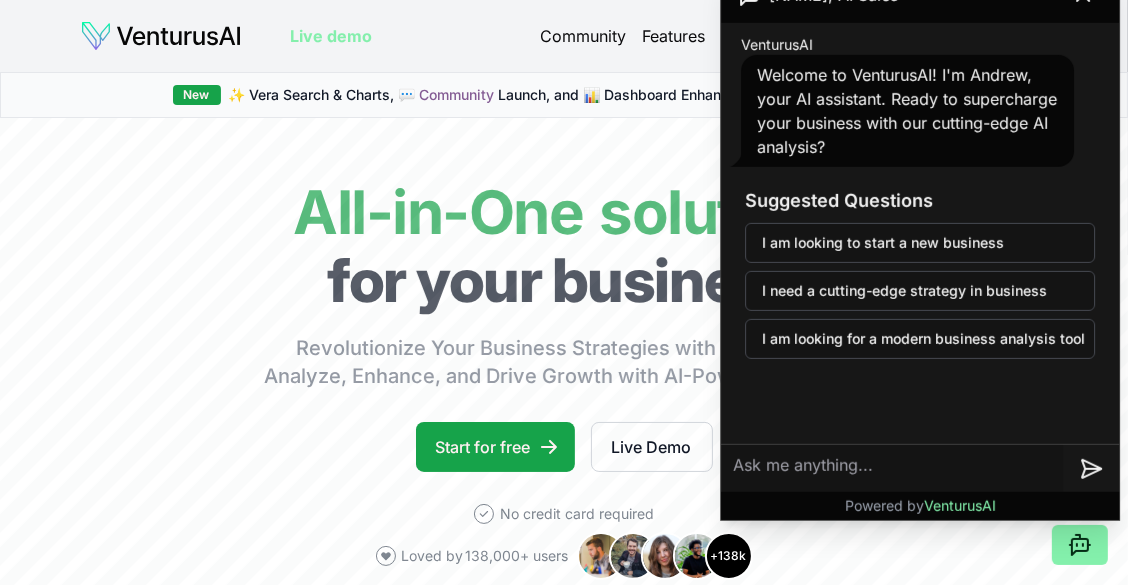 click 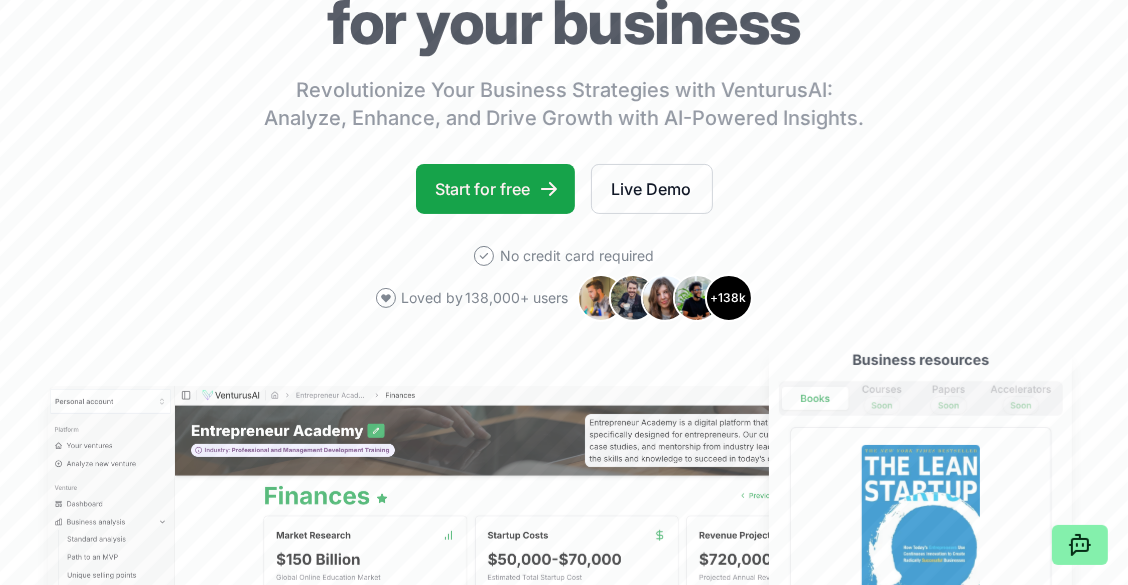 scroll, scrollTop: 0, scrollLeft: 0, axis: both 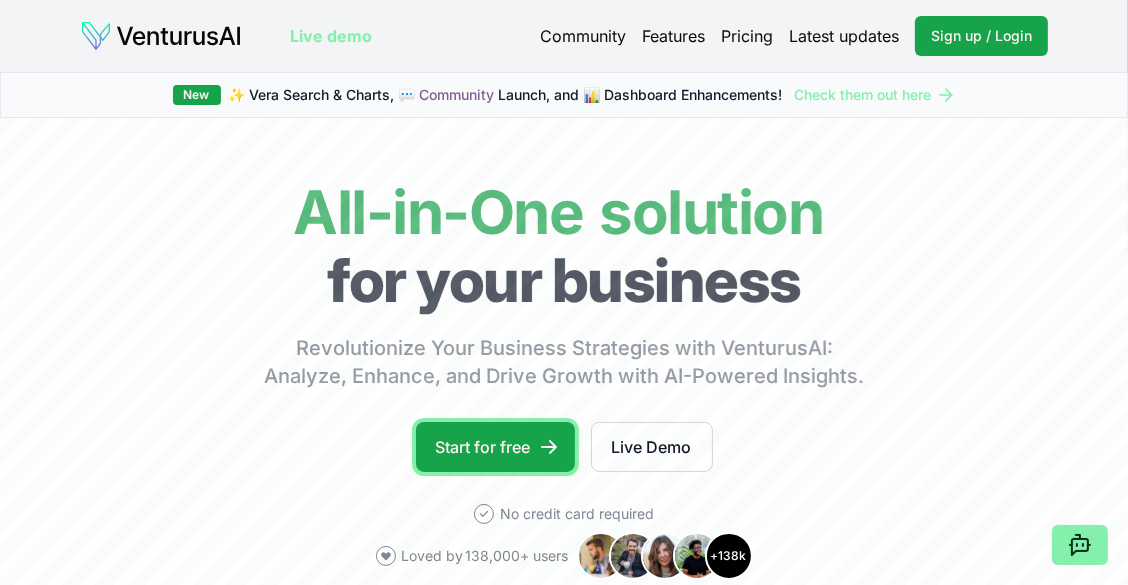 click on "Start for free" at bounding box center (495, 447) 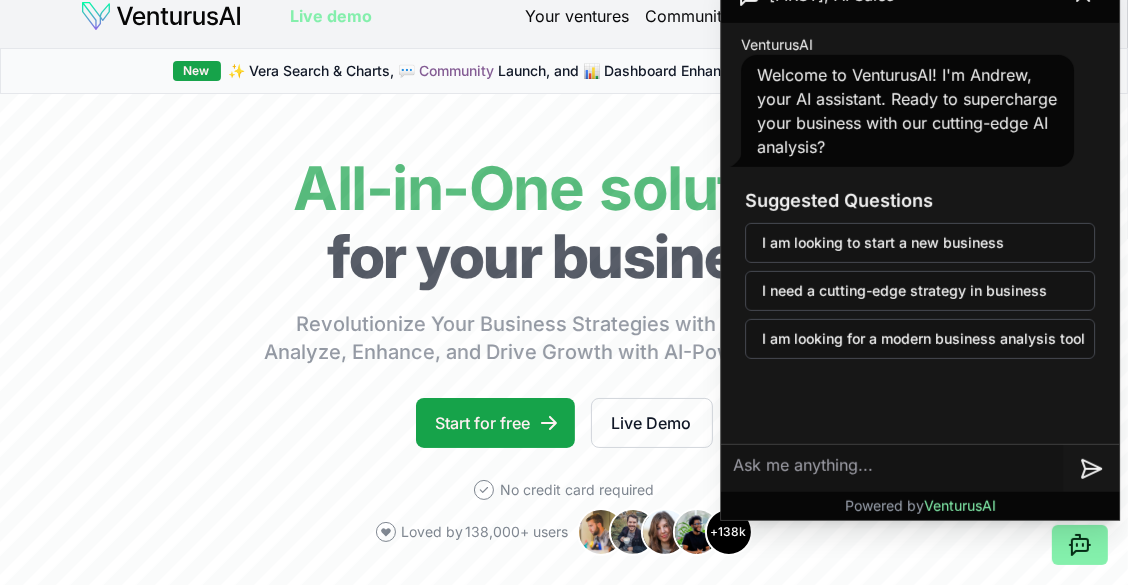 scroll, scrollTop: 0, scrollLeft: 0, axis: both 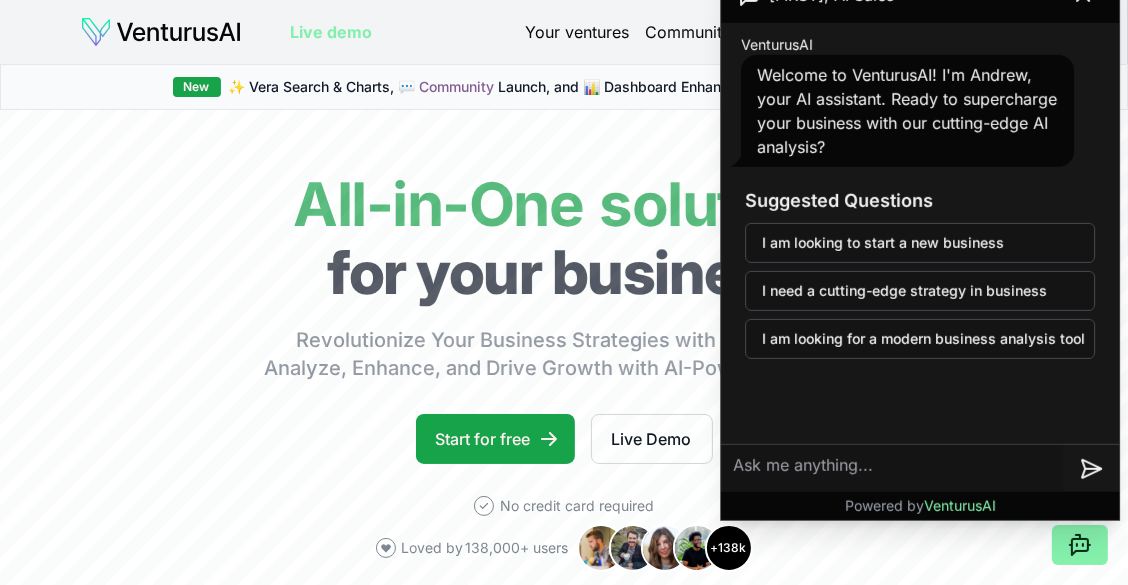 click 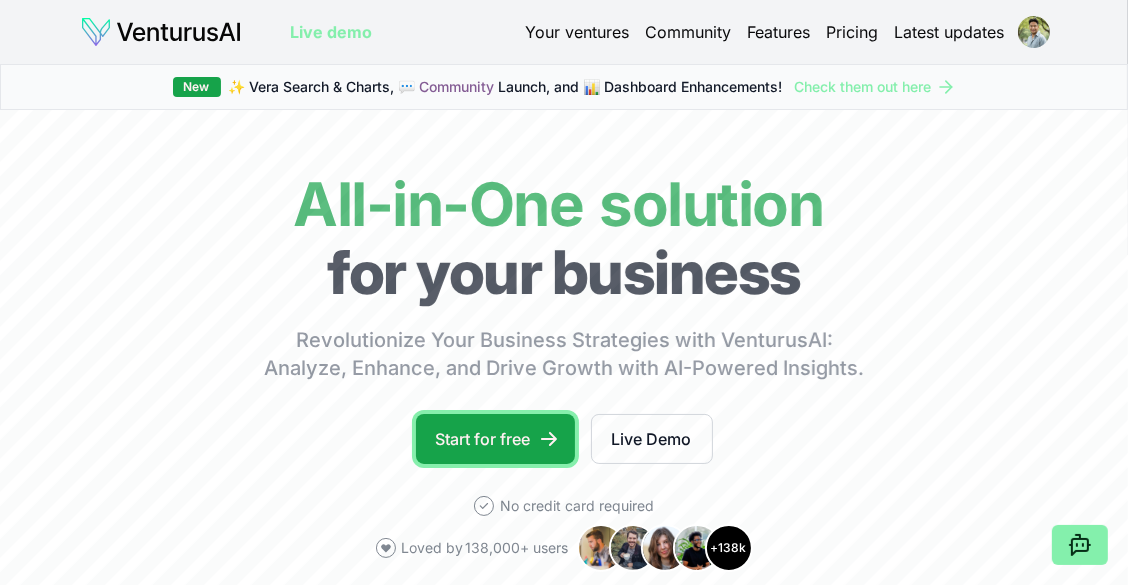 click on "Start for free" at bounding box center (495, 439) 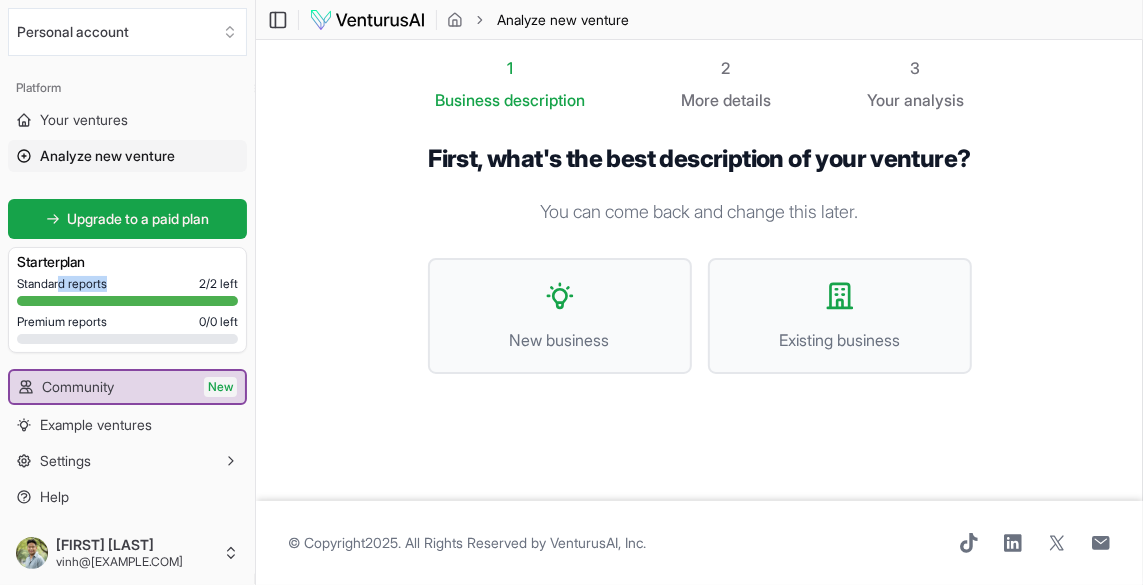 drag, startPoint x: 63, startPoint y: 288, endPoint x: 120, endPoint y: 277, distance: 58.0517 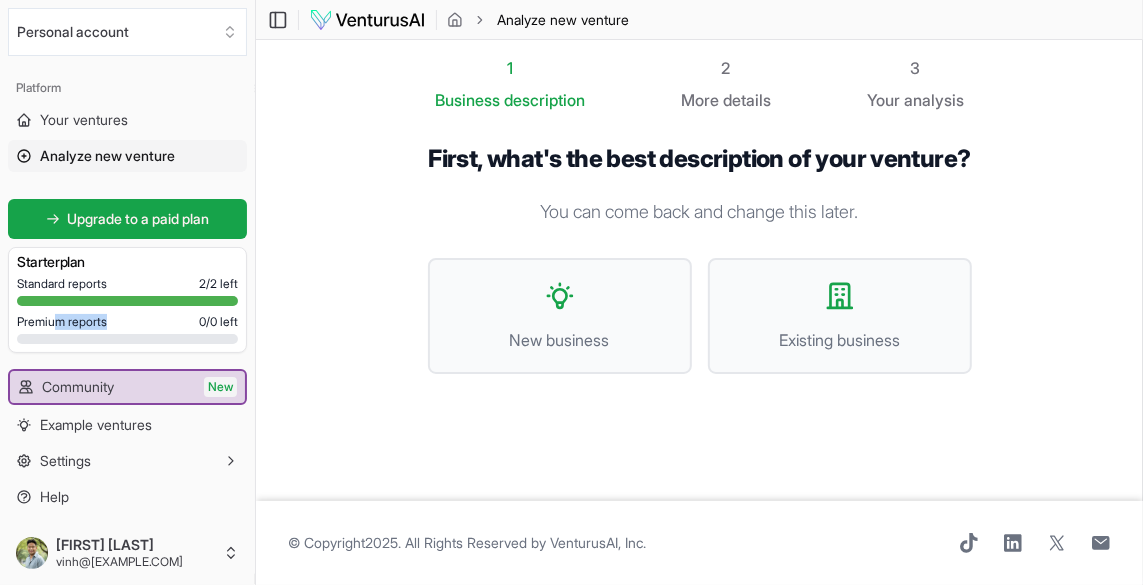 drag, startPoint x: 126, startPoint y: 328, endPoint x: 53, endPoint y: 319, distance: 73.552704 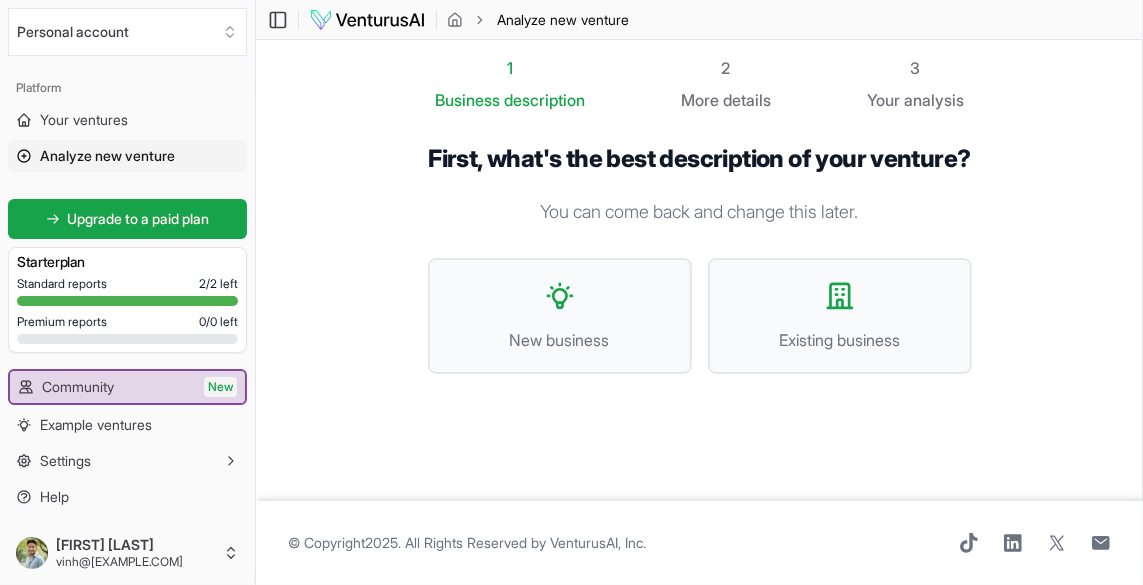 click on "Premium reports" at bounding box center [62, 322] 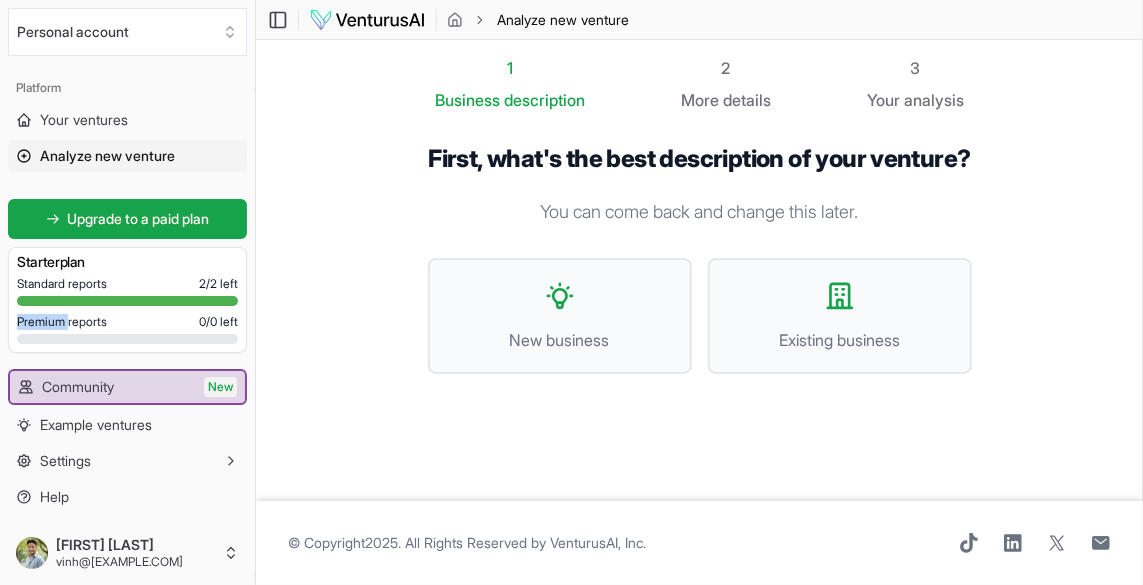 click on "Premium reports" at bounding box center (62, 322) 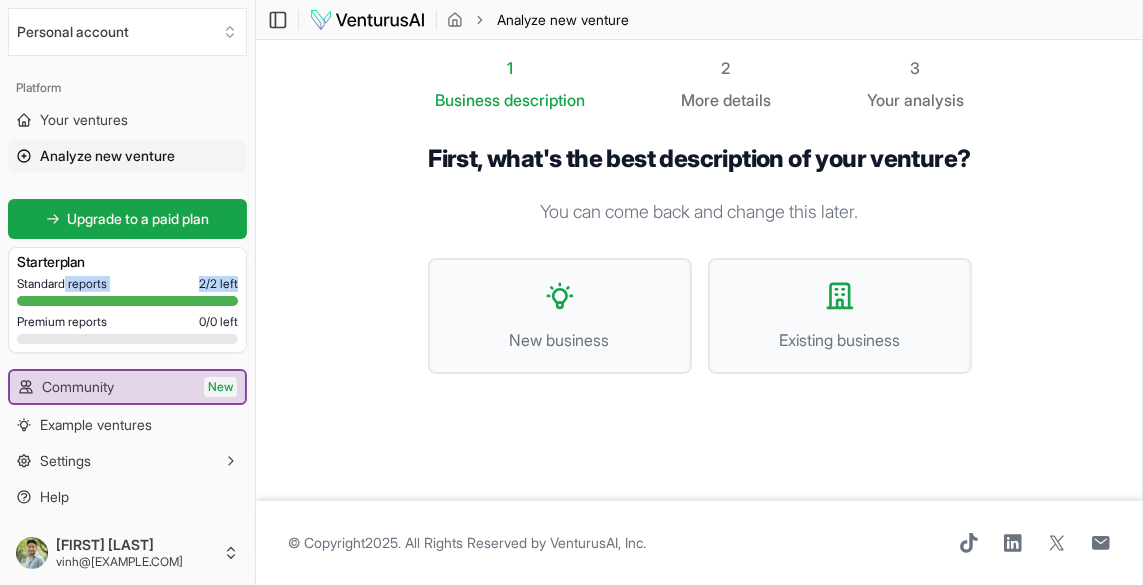 drag, startPoint x: 65, startPoint y: 285, endPoint x: 237, endPoint y: 280, distance: 172.07266 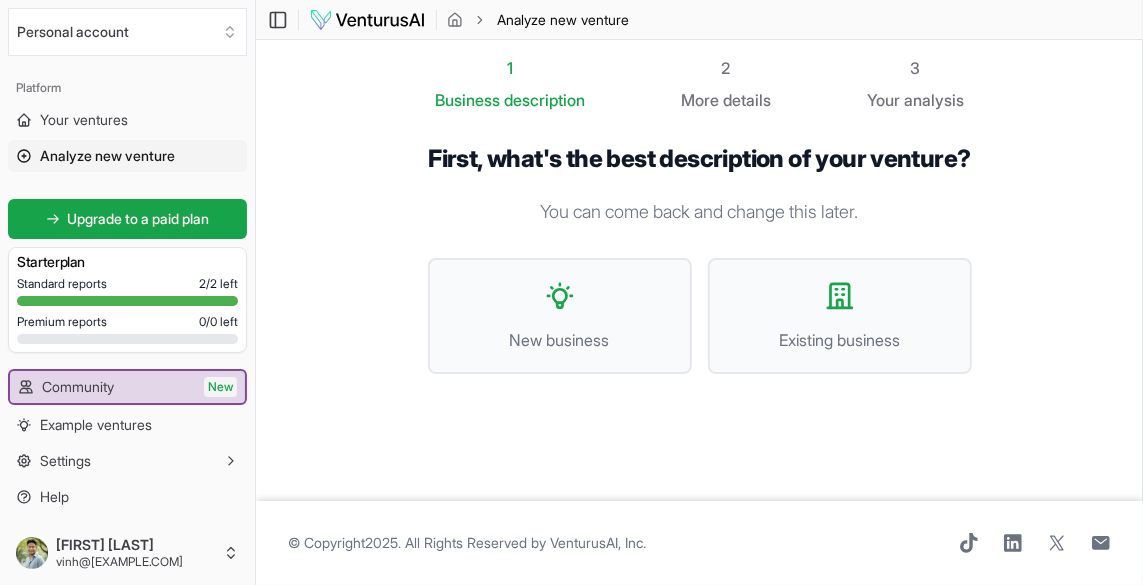 click at bounding box center [367, 20] 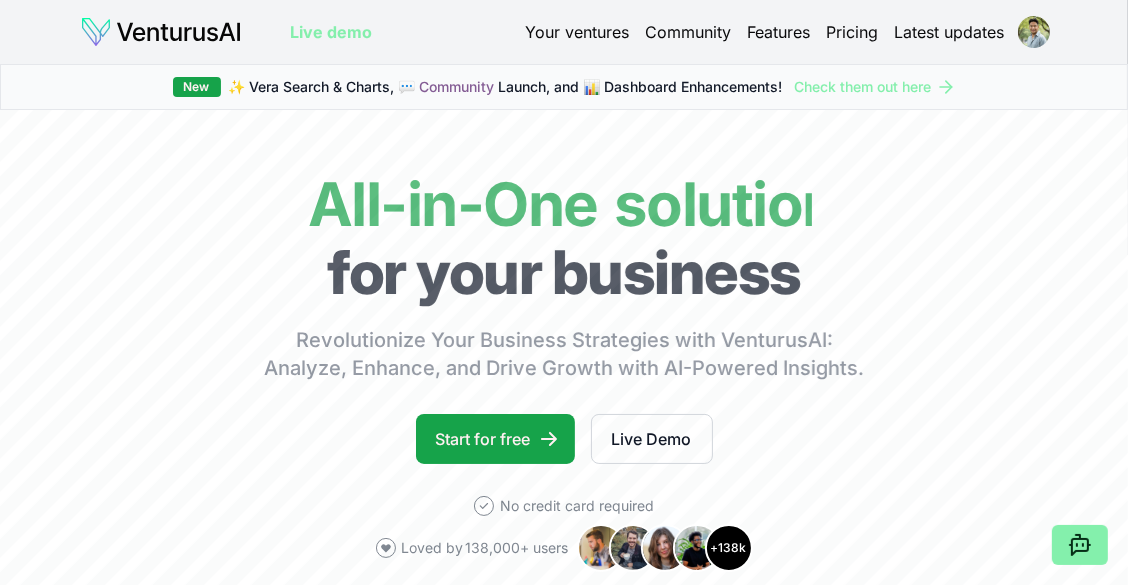 click on "We value your privacy We use cookies to enhance your browsing experience, serve personalized ads or content, and analyze our traffic. By clicking "Accept All", you consent to our use of cookies. Customize    Accept All Customize Consent Preferences   We use cookies to help you navigate efficiently and perform certain functions. You will find detailed information about all cookies under each consent category below. The cookies that are categorized as "Necessary" are stored on your browser as they are essential for enabling the basic functionalities of the site. ...  Show more Necessary Always Active Necessary cookies are required to enable the basic features of this site, such as providing secure log-in or adjusting your consent preferences. These cookies do not store any personally identifiable data. Cookie cookieyes-consent Duration 1 year Description Cookie __cf_bm Duration 1 hour Description This cookie, set by Cloudflare, is used to support Cloudflare Bot Management.  Cookie _cfuvid Duration session lidc" at bounding box center (564, 292) 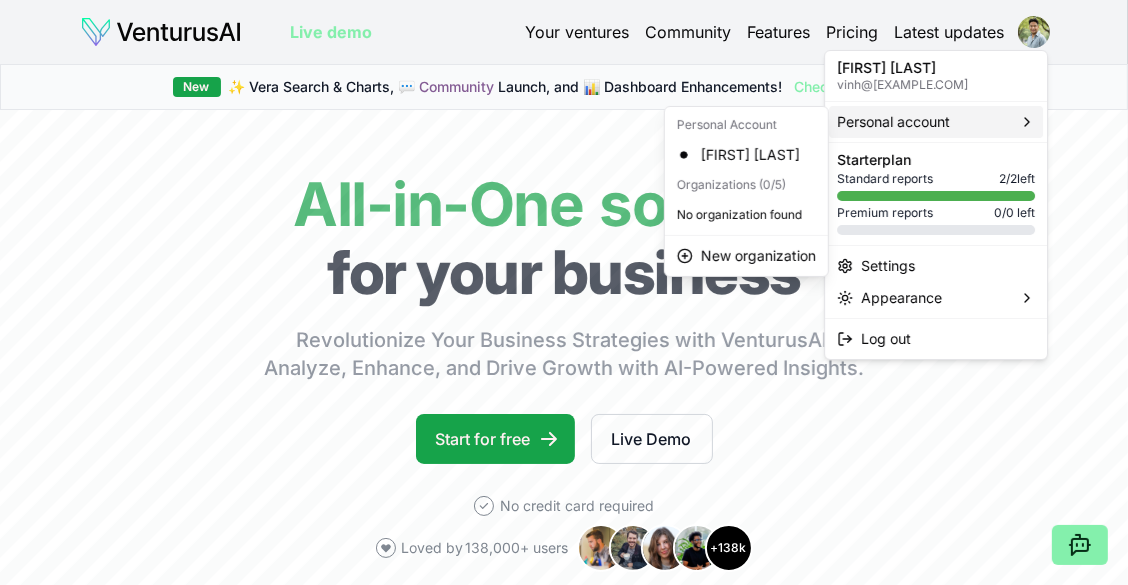 click on "Standard reports" at bounding box center [885, 179] 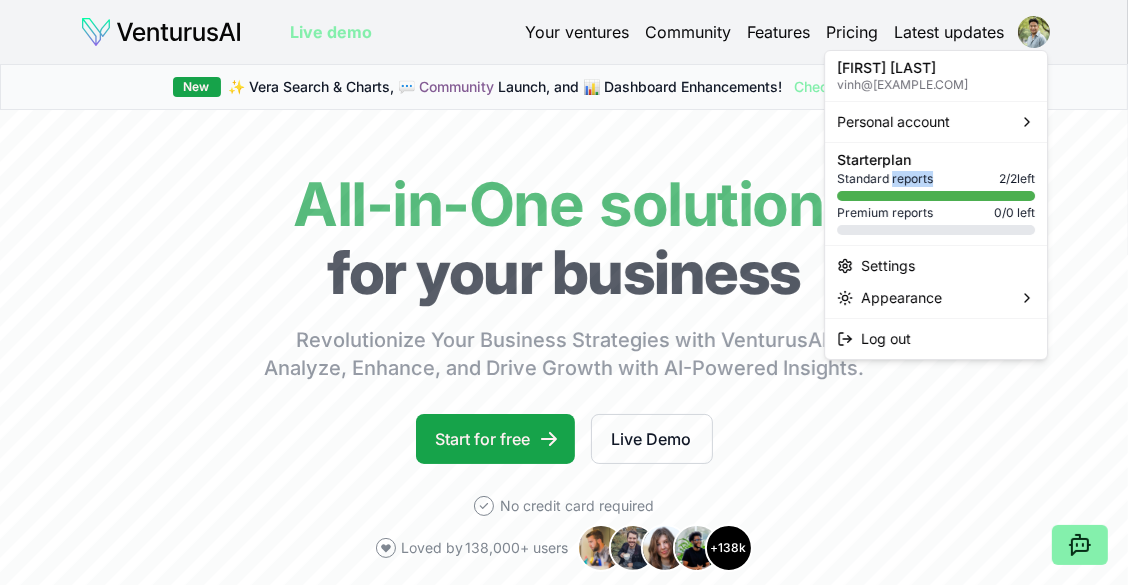 click on "Standard reports" at bounding box center (885, 179) 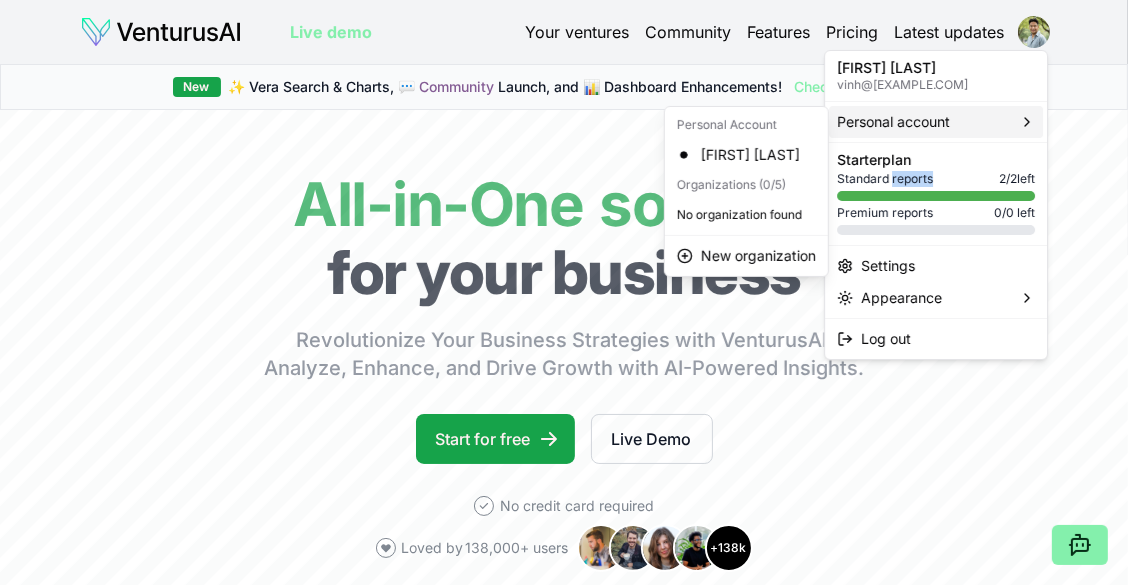 click on "Personal account" at bounding box center [893, 122] 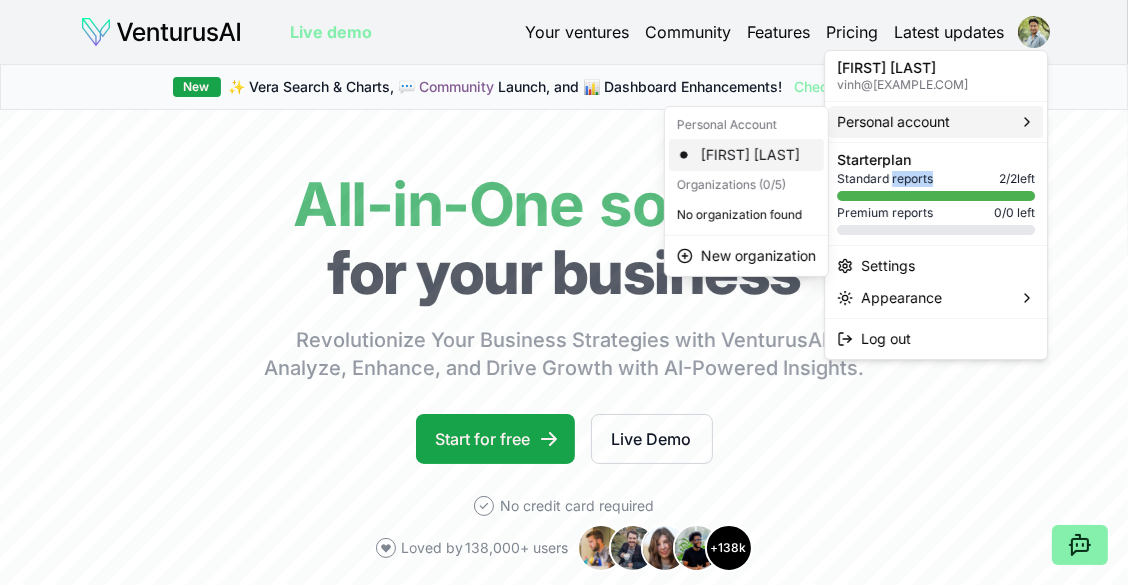 click on "[FIRST] [LAST]" at bounding box center [746, 155] 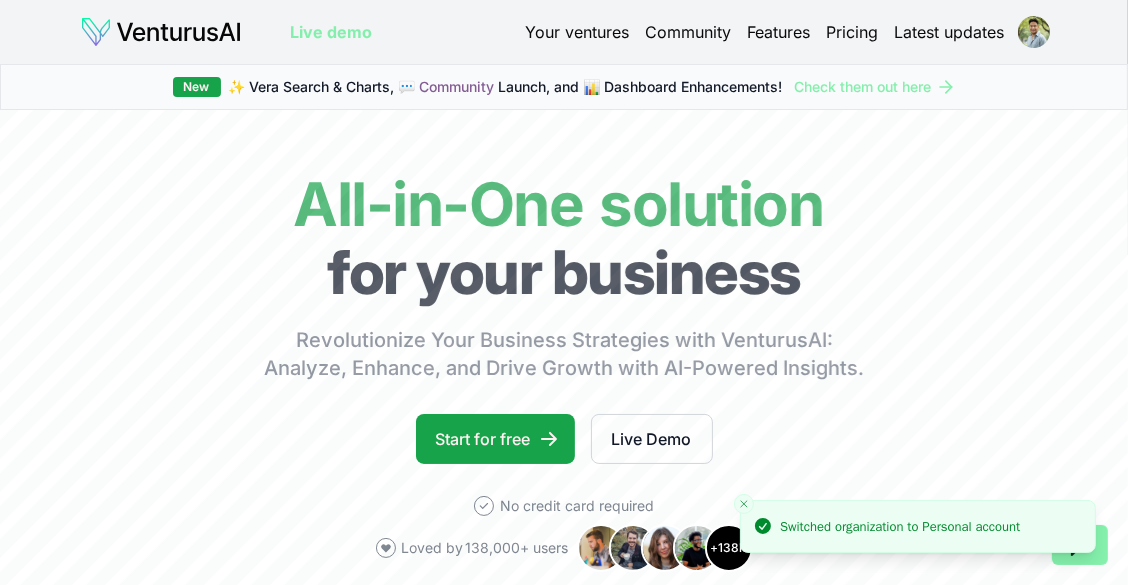 click on "We value your privacy We use cookies to enhance your browsing experience, serve personalized ads or content, and analyze our traffic. By clicking "Accept All", you consent to our use of cookies. Customize    Accept All Customize Consent Preferences   We use cookies to help you navigate efficiently and perform certain functions. You will find detailed information about all cookies under each consent category below. The cookies that are categorized as "Necessary" are stored on your browser as they are essential for enabling the basic functionalities of the site. ...  Show more Necessary Always Active Necessary cookies are required to enable the basic features of this site, such as providing secure log-in or adjusting your consent preferences. These cookies do not store any personally identifiable data. Cookie cookieyes-consent Duration 1 year Description Cookie __cf_bm Duration 1 hour Description This cookie, set by Cloudflare, is used to support Cloudflare Bot Management.  Cookie _cfuvid Duration session lidc" at bounding box center (564, 292) 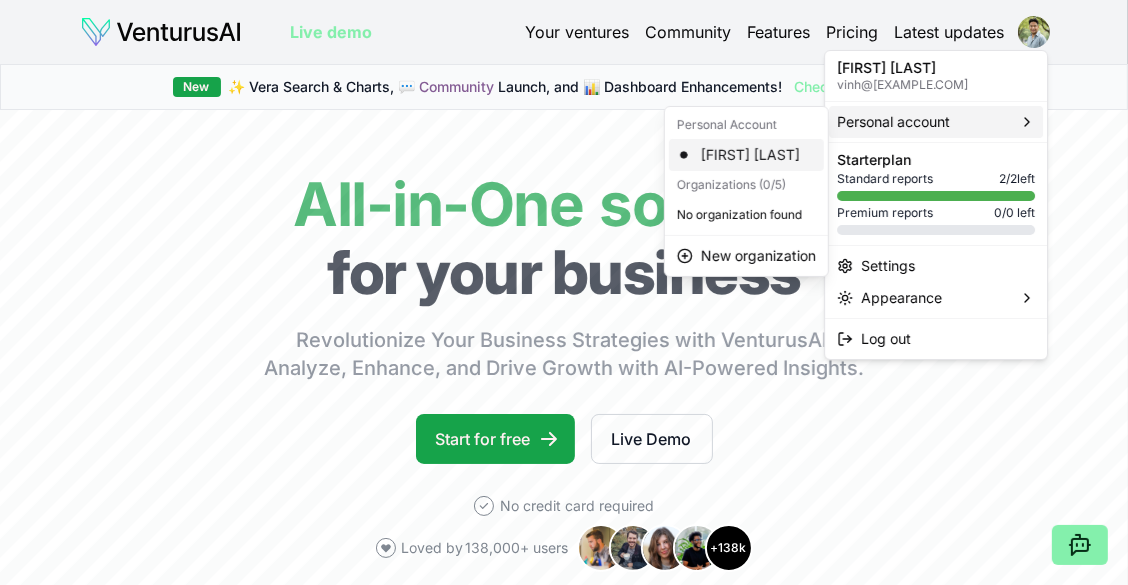click on "[FIRST] [LAST]" at bounding box center [746, 155] 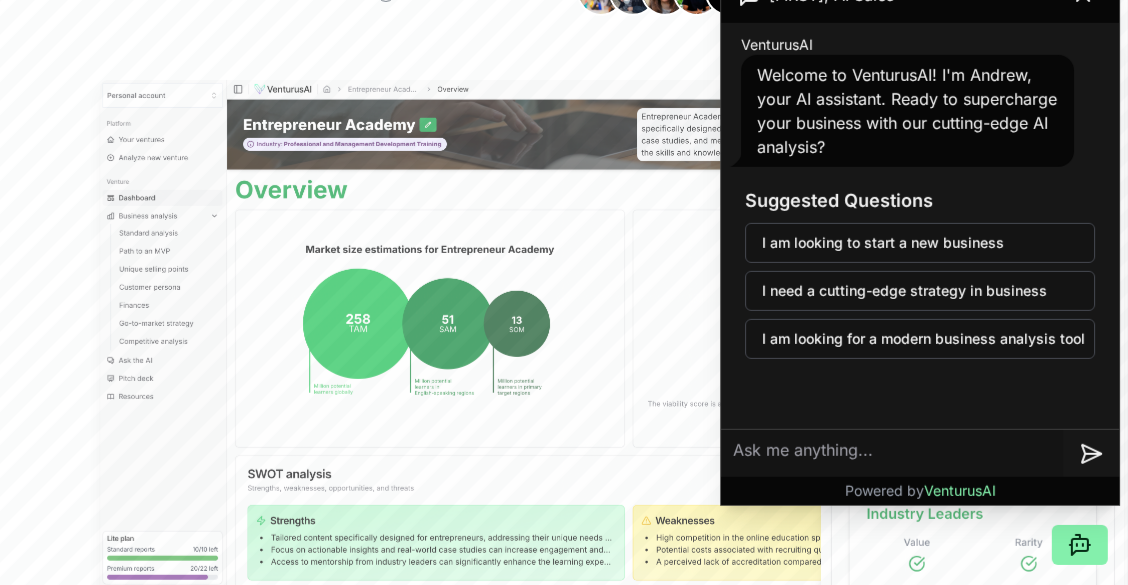 scroll, scrollTop: 100, scrollLeft: 0, axis: vertical 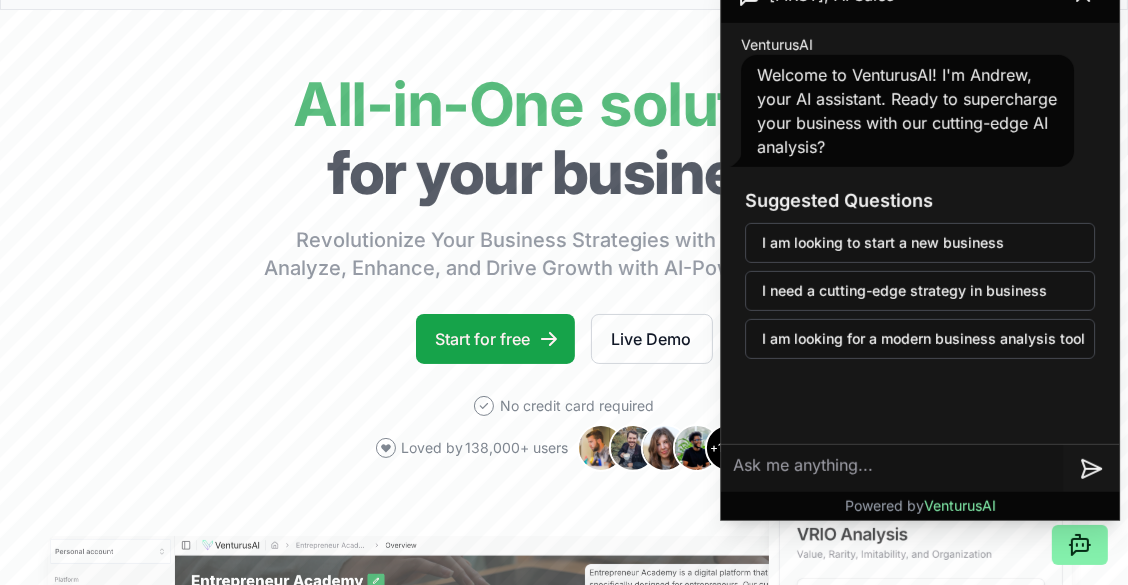 click 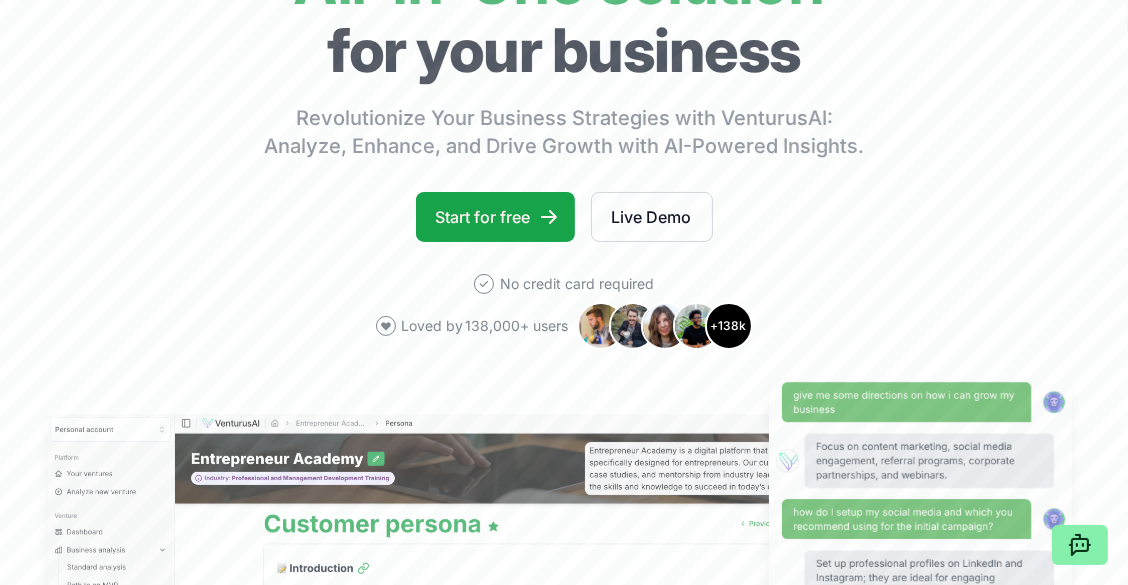 scroll, scrollTop: 0, scrollLeft: 0, axis: both 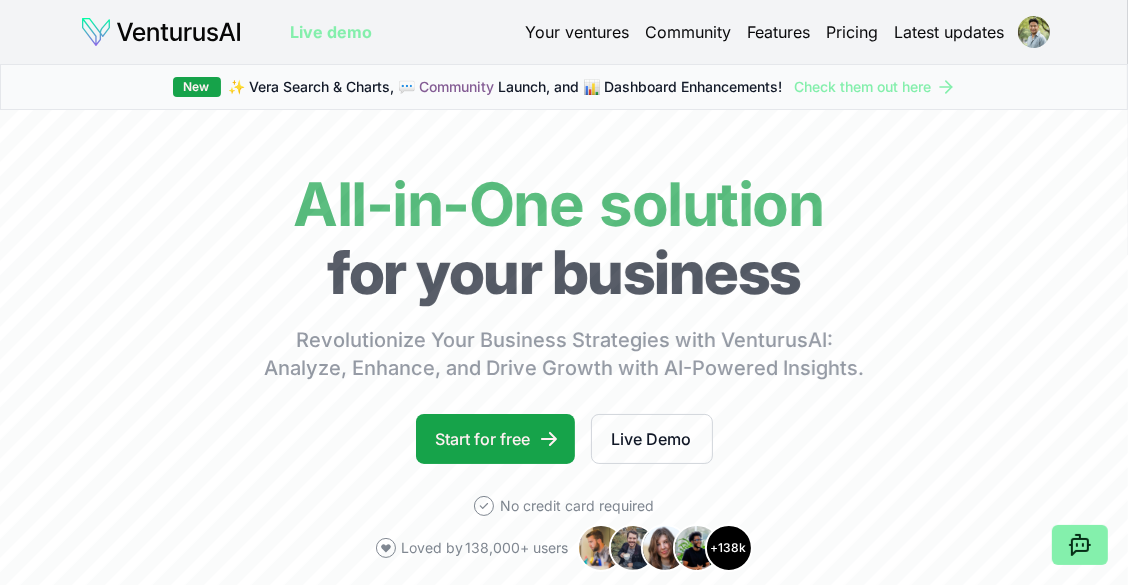 click on "New" at bounding box center (197, 87) 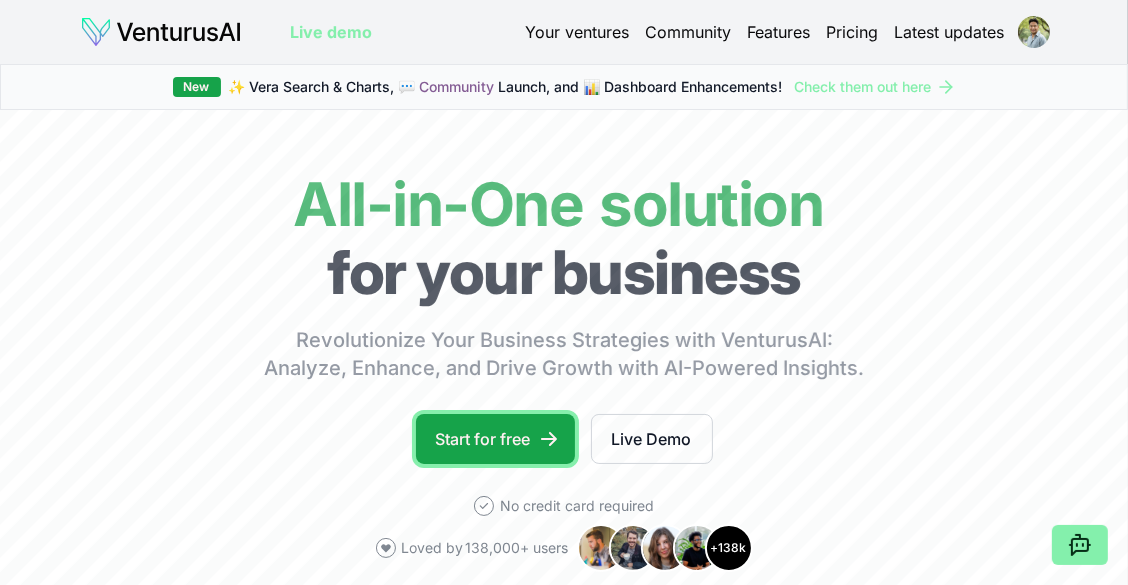 click on "Start for free" at bounding box center [495, 439] 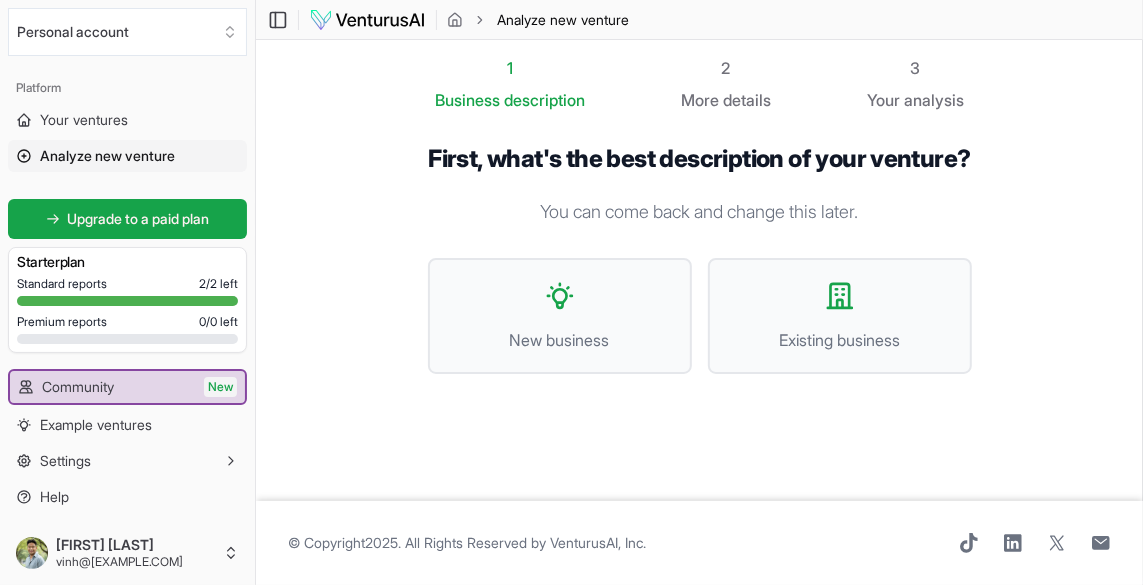 click on "Upgrade to a paid plan" at bounding box center (139, 219) 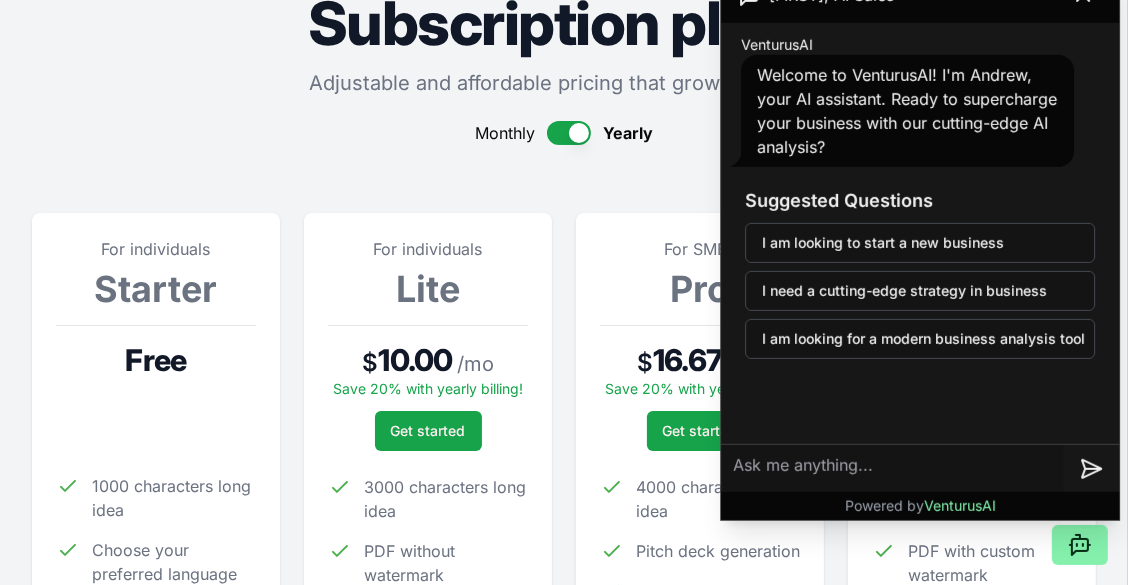 scroll, scrollTop: 0, scrollLeft: 0, axis: both 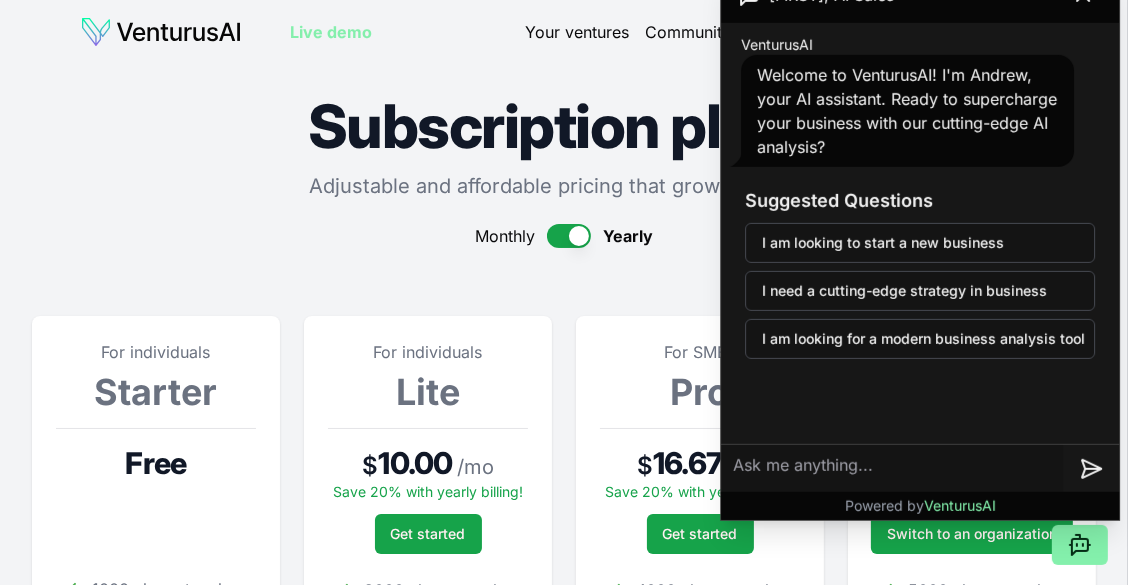 click 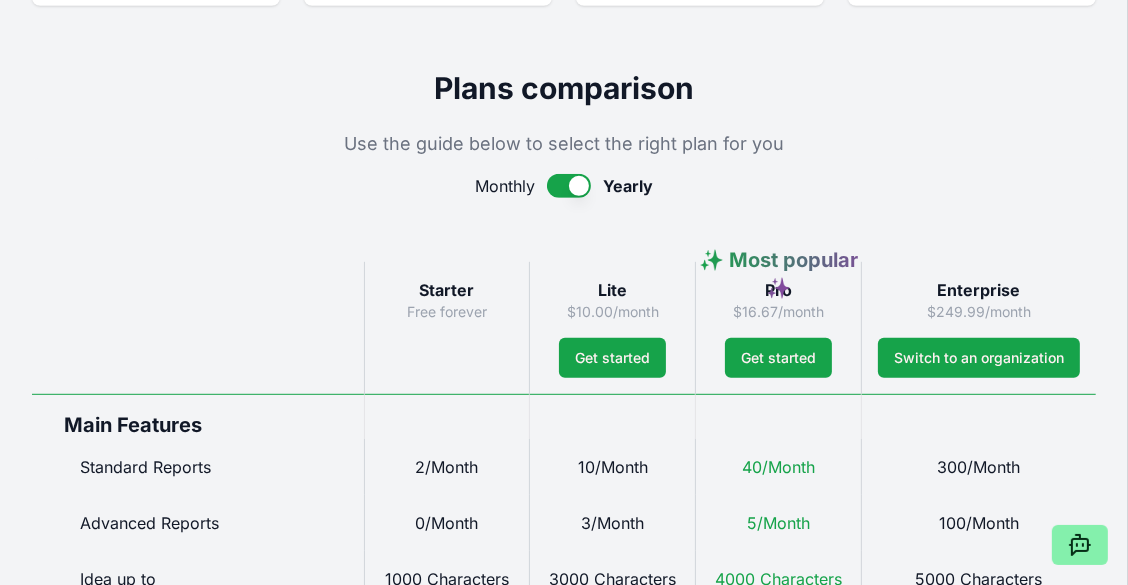 scroll, scrollTop: 1000, scrollLeft: 0, axis: vertical 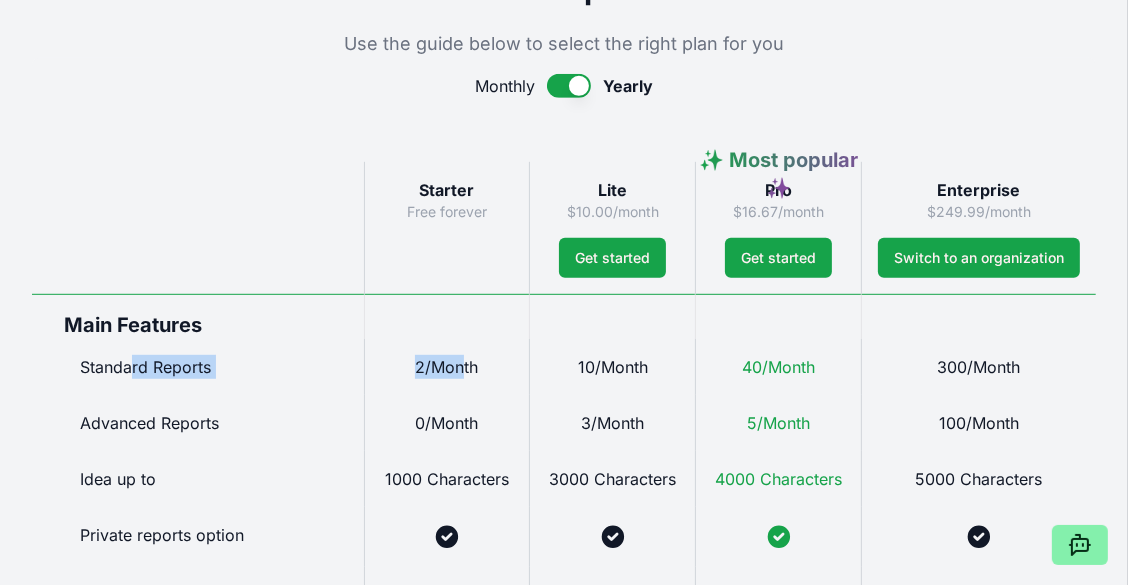drag, startPoint x: 132, startPoint y: 367, endPoint x: 462, endPoint y: 376, distance: 330.1227 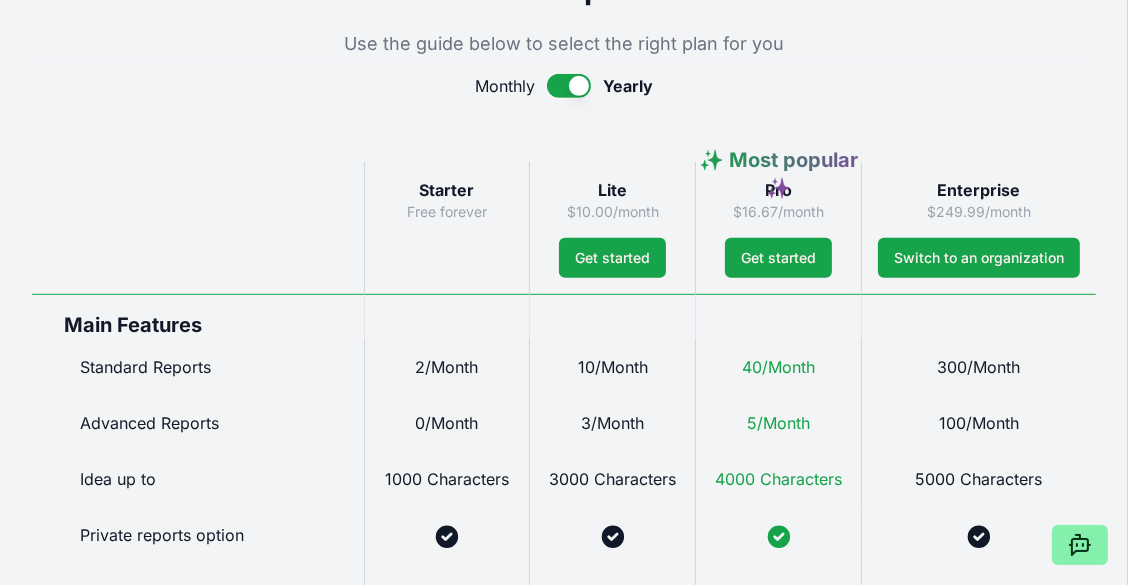 click on "2/Month" at bounding box center [446, 367] 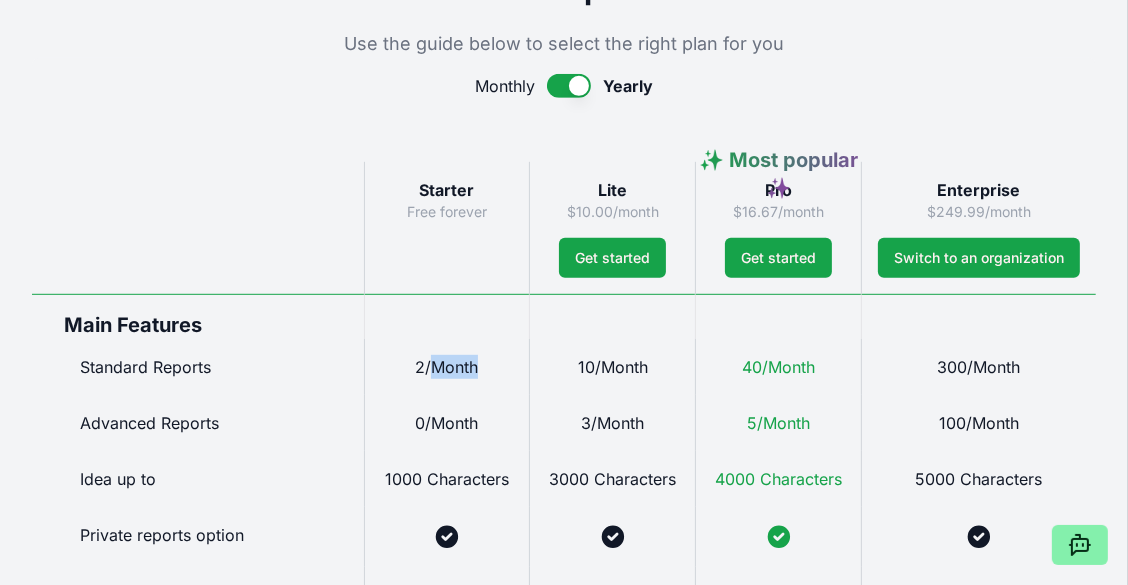 click on "2/Month" at bounding box center (446, 367) 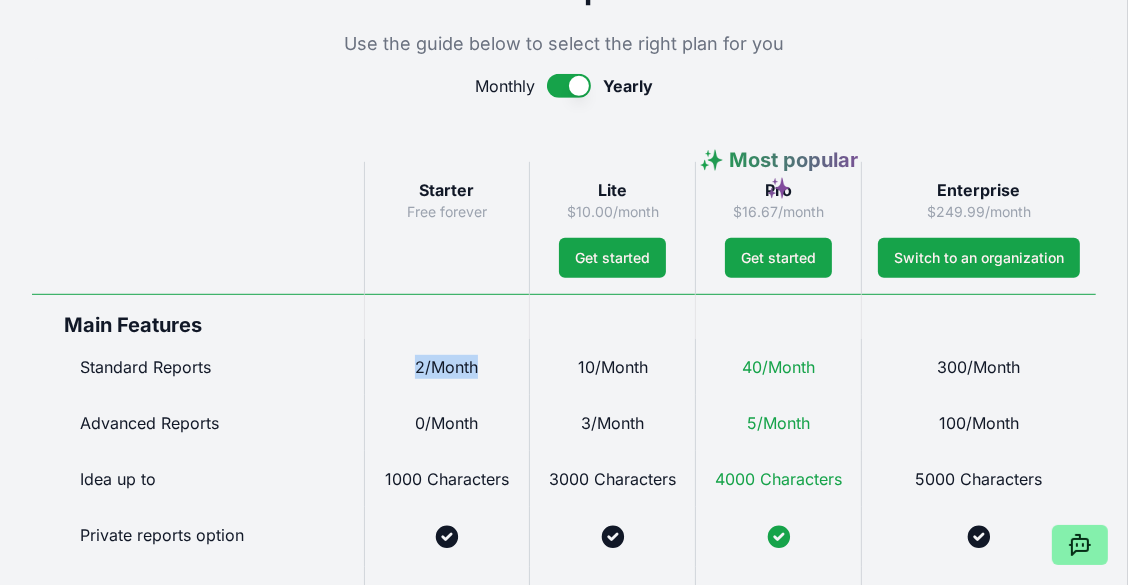 click on "2/Month" at bounding box center [446, 367] 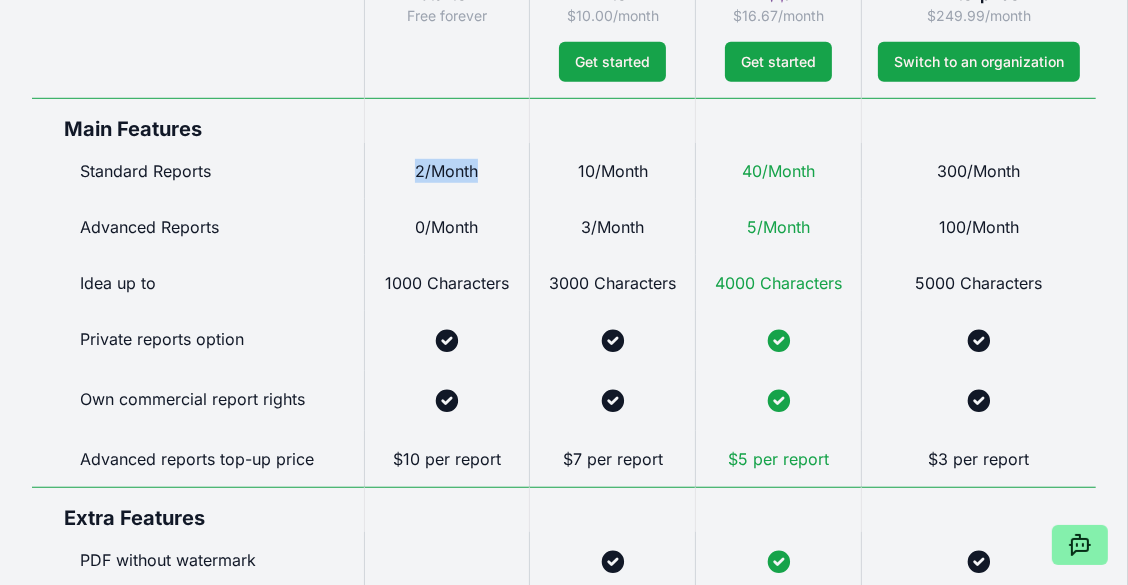 scroll, scrollTop: 1200, scrollLeft: 0, axis: vertical 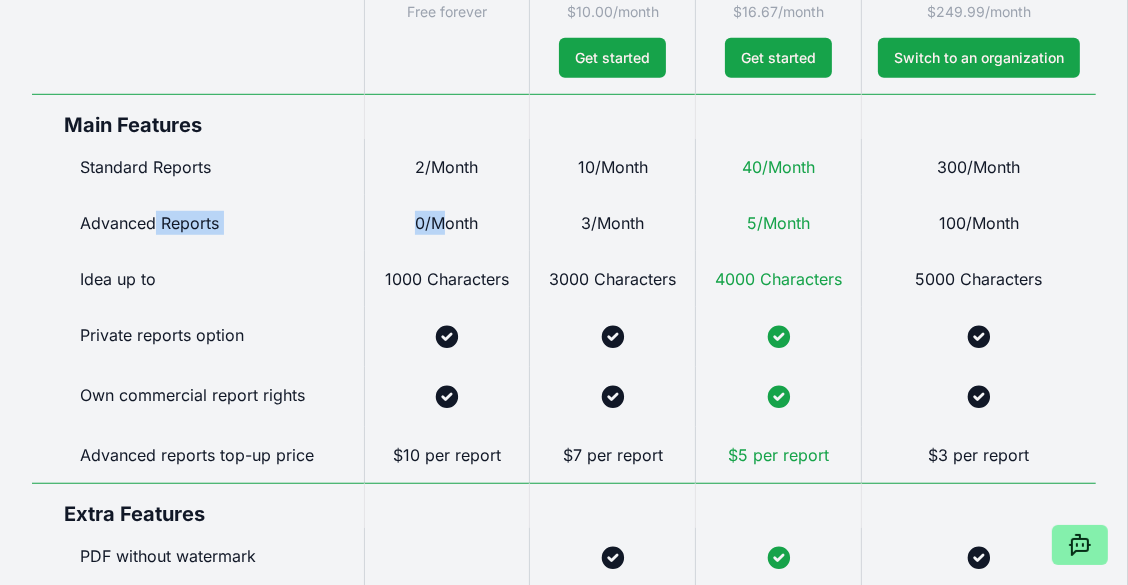 drag, startPoint x: 155, startPoint y: 218, endPoint x: 450, endPoint y: 218, distance: 295 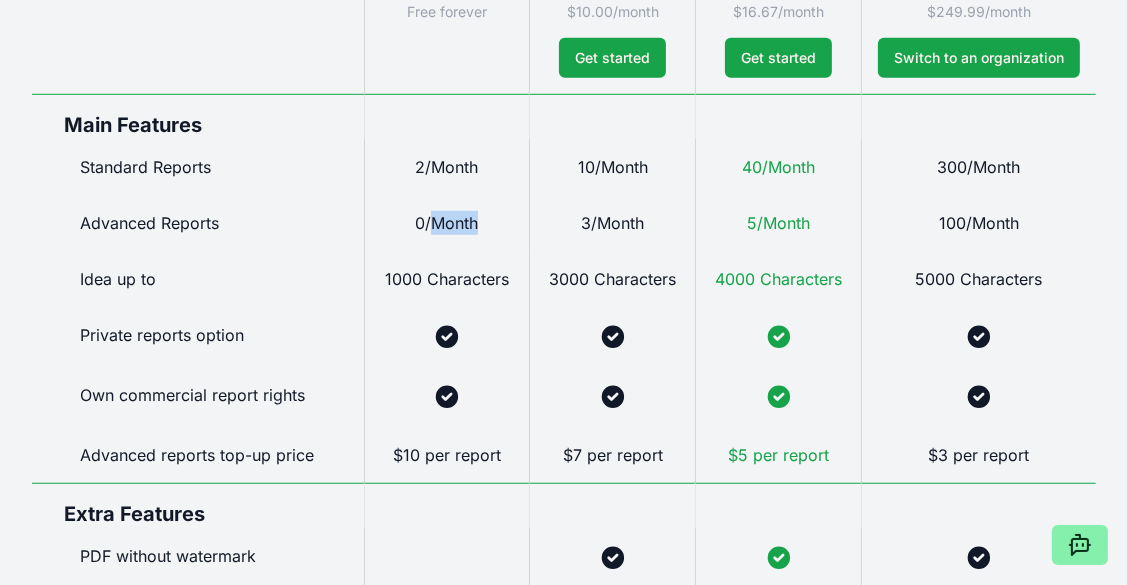 click on "0/Month" at bounding box center [446, 223] 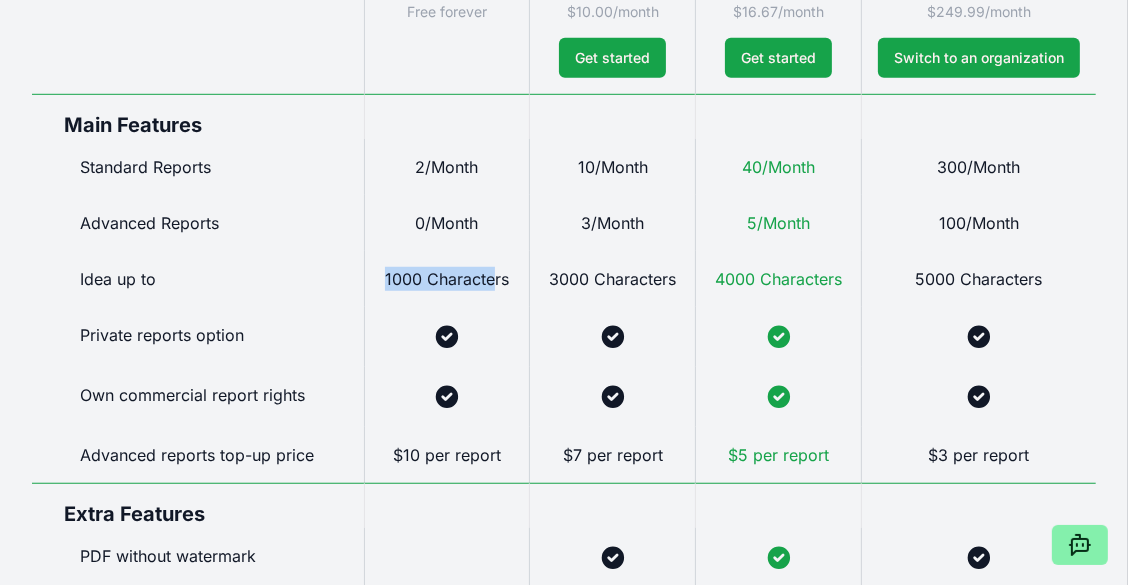 drag, startPoint x: 375, startPoint y: 278, endPoint x: 495, endPoint y: 276, distance: 120.01666 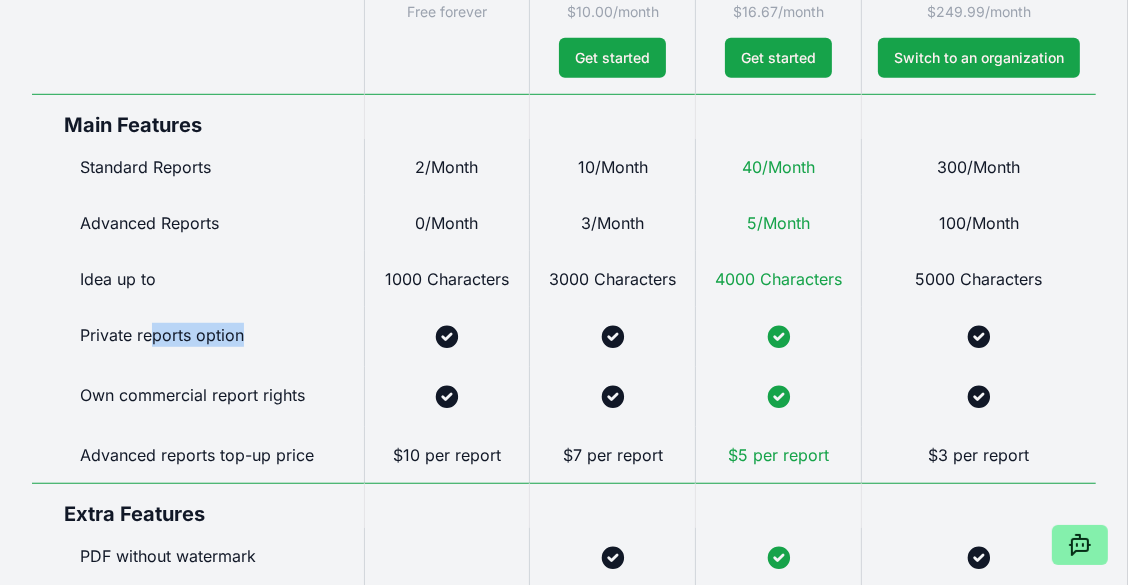 drag, startPoint x: 150, startPoint y: 334, endPoint x: 264, endPoint y: 332, distance: 114.01754 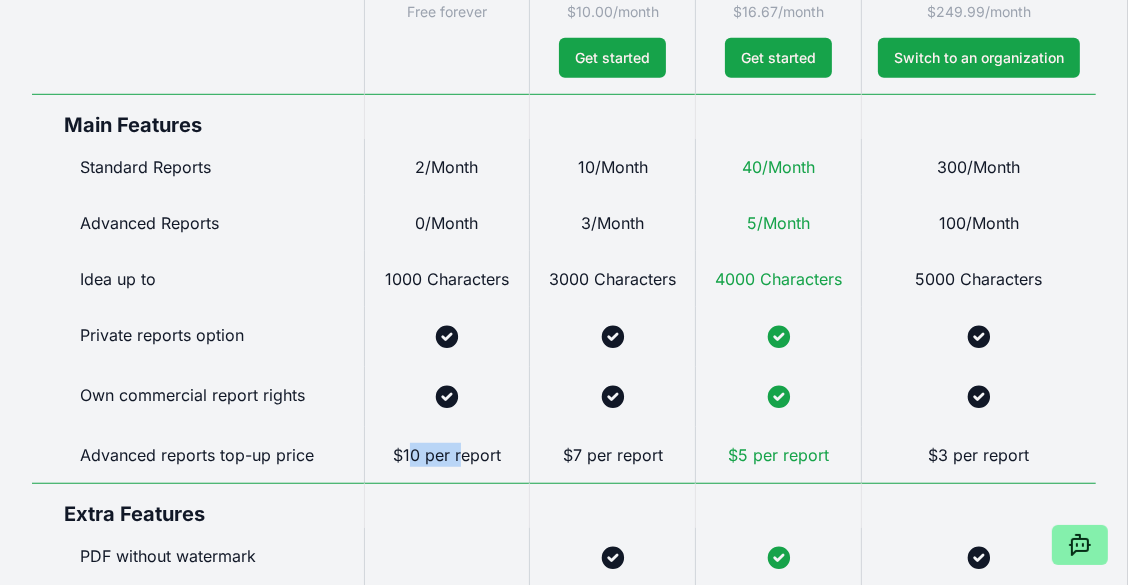 drag, startPoint x: 409, startPoint y: 451, endPoint x: 482, endPoint y: 451, distance: 73 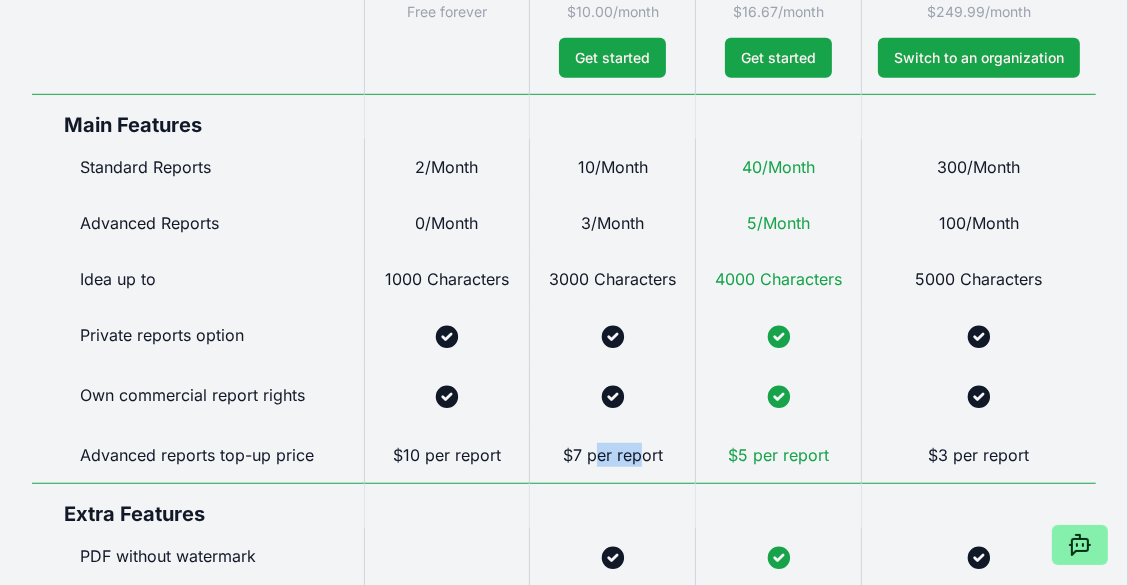 drag, startPoint x: 593, startPoint y: 449, endPoint x: 659, endPoint y: 453, distance: 66.1211 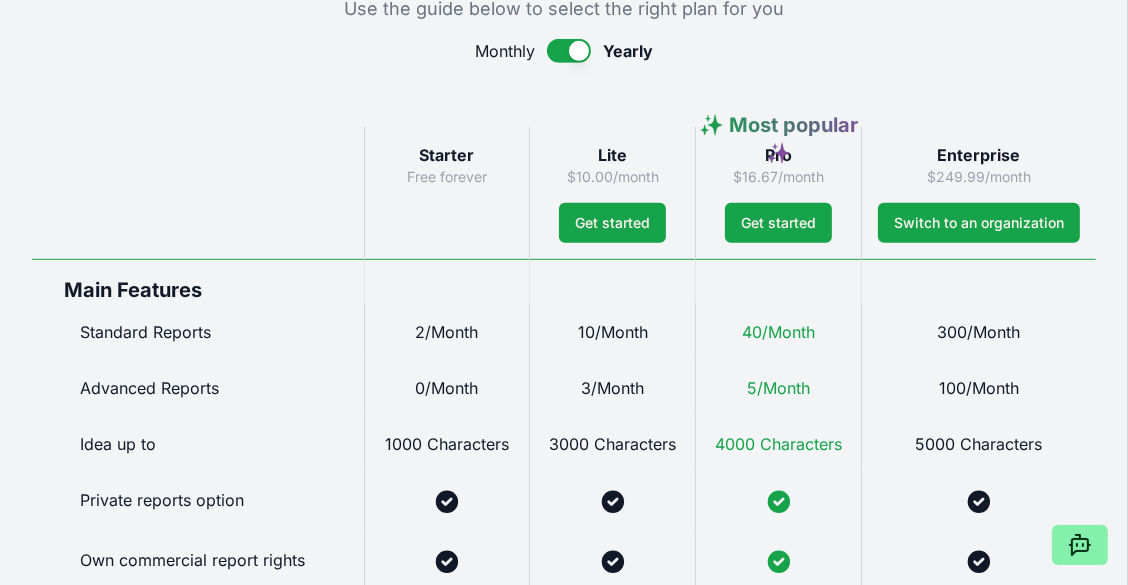 scroll, scrollTop: 1000, scrollLeft: 0, axis: vertical 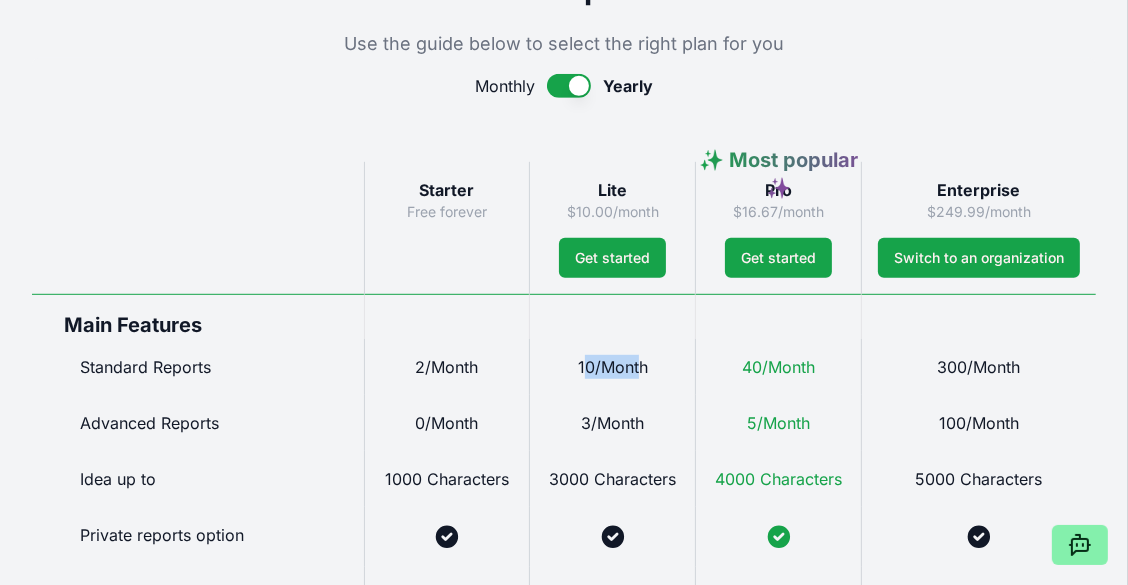 drag, startPoint x: 639, startPoint y: 365, endPoint x: 581, endPoint y: 351, distance: 59.665737 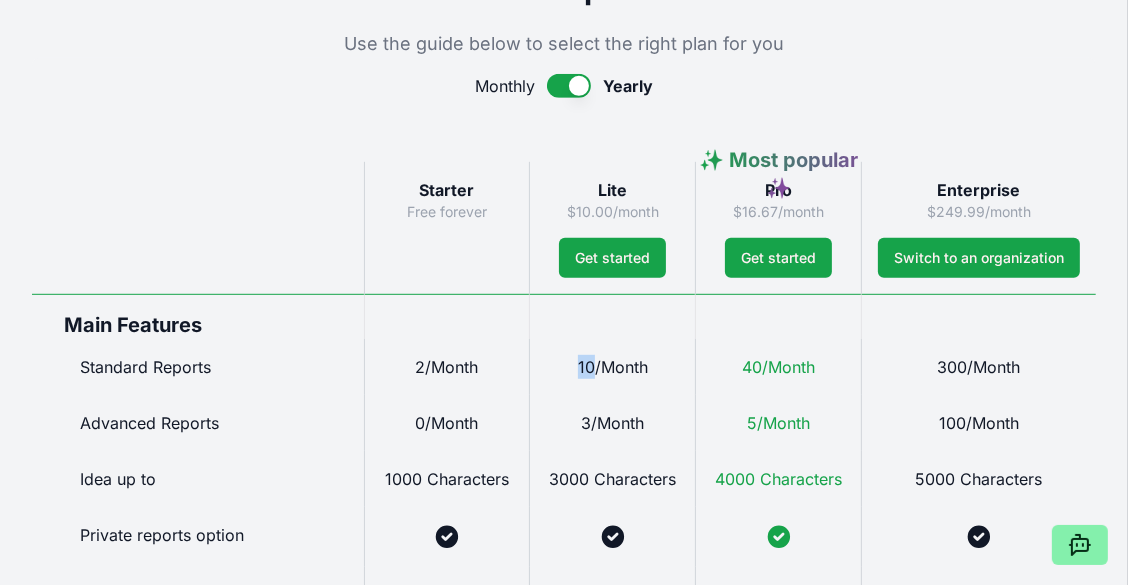 click on "10/Month" at bounding box center [613, 367] 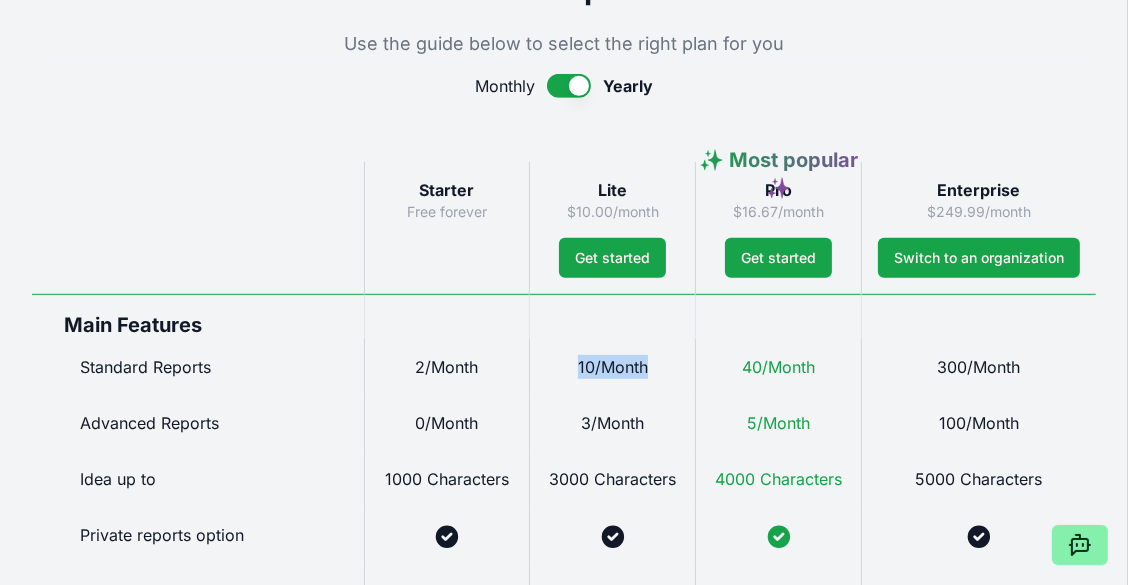 click on "10/Month" at bounding box center (613, 367) 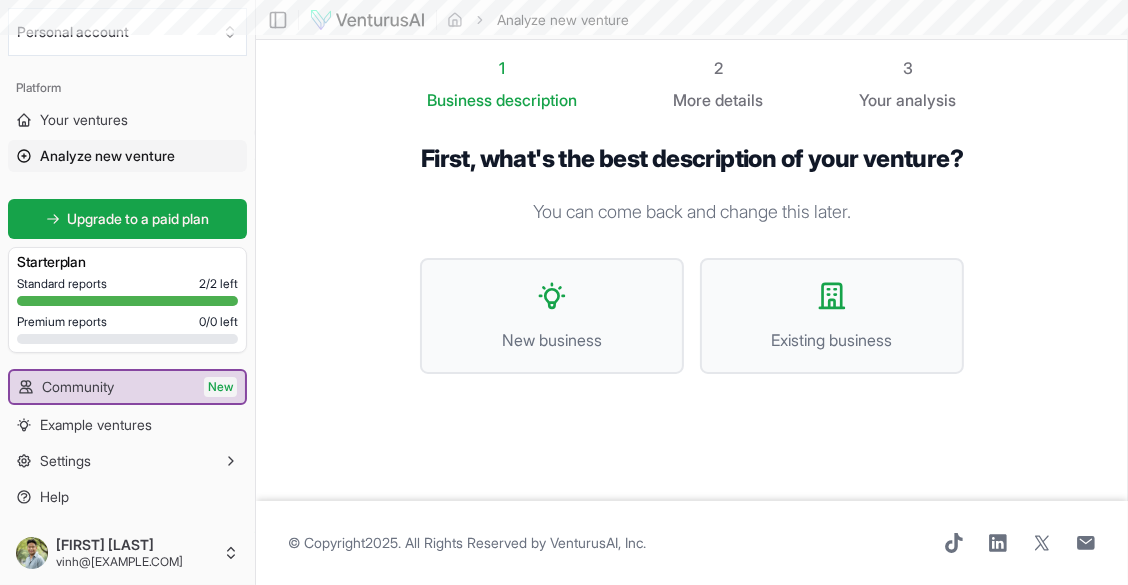 scroll, scrollTop: 0, scrollLeft: 0, axis: both 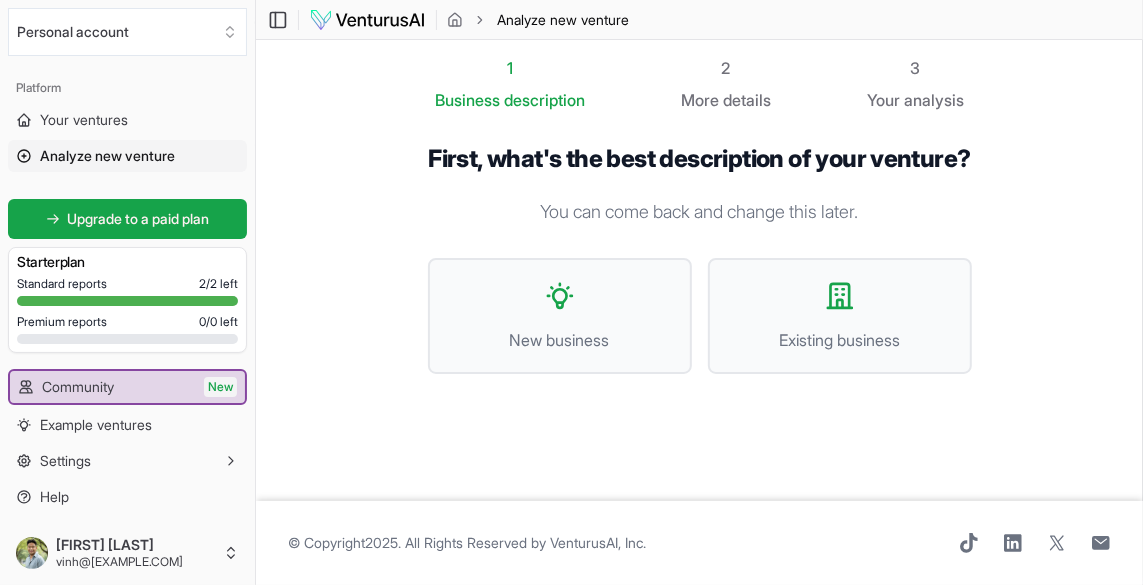 click on "Existing business" at bounding box center [840, 316] 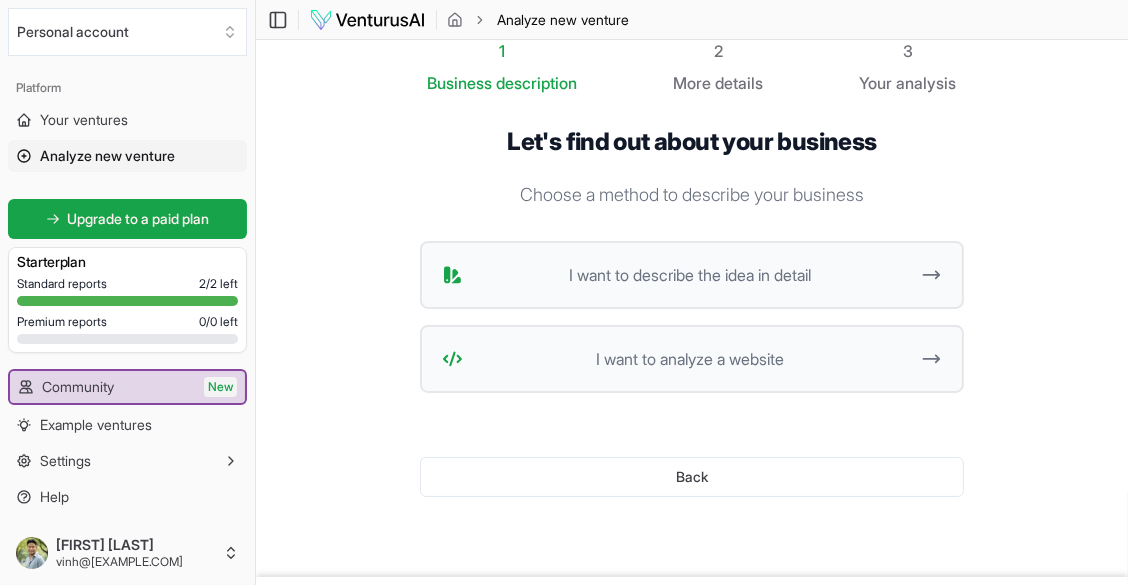 scroll, scrollTop: 0, scrollLeft: 0, axis: both 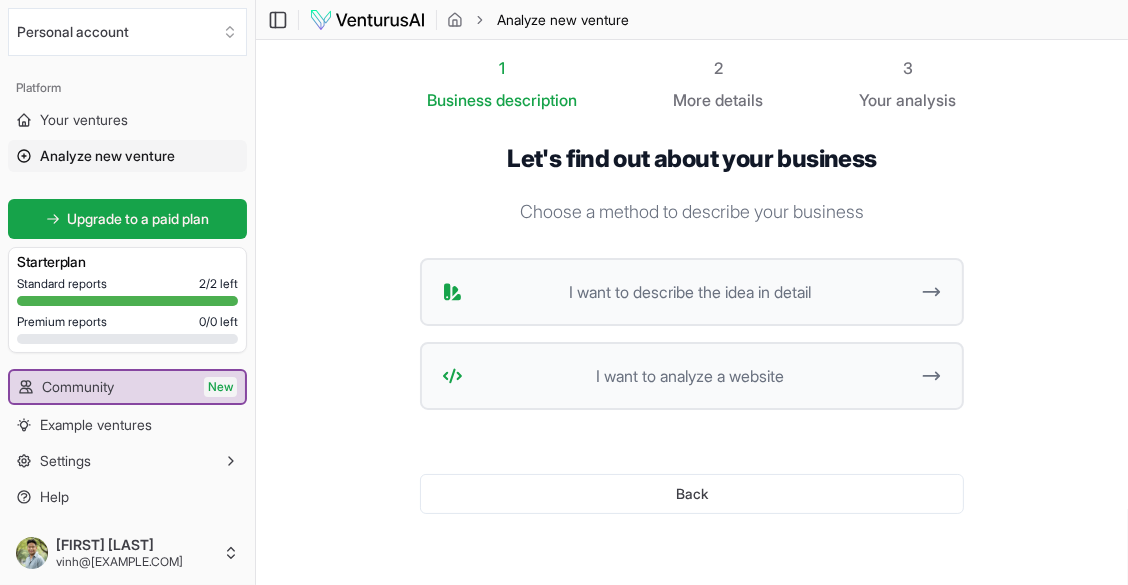 click on "I want to describe the idea in detail" at bounding box center [690, 292] 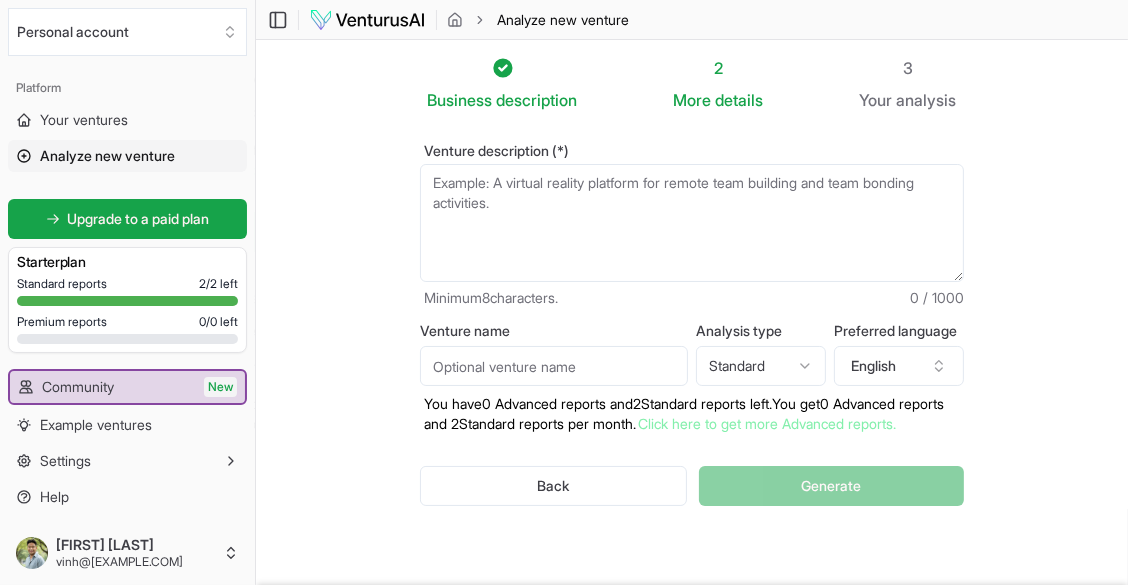 click on "Venture description (*)" at bounding box center (692, 223) 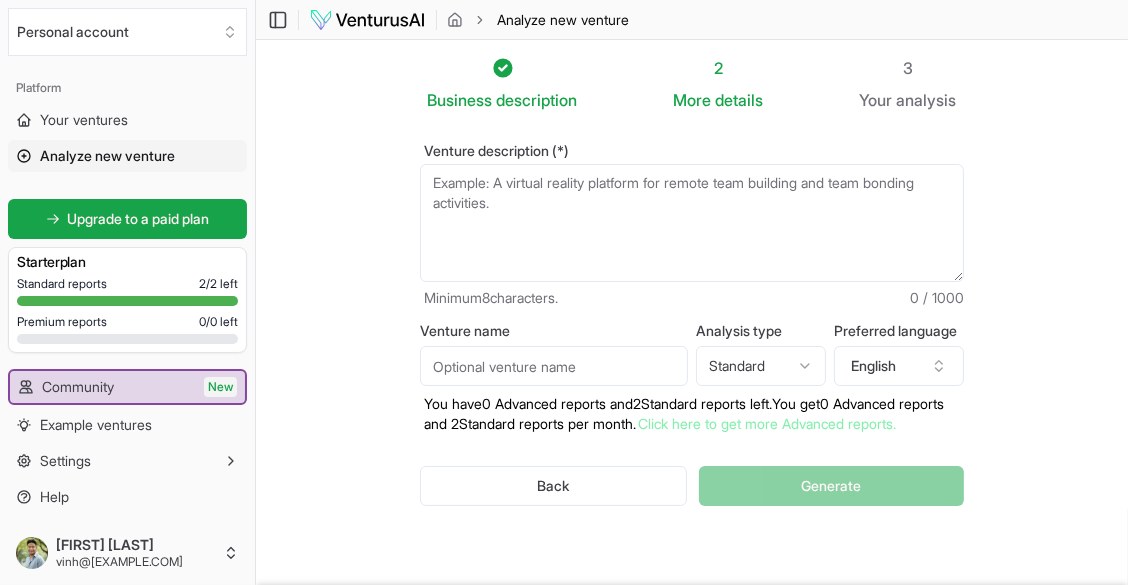 scroll, scrollTop: 0, scrollLeft: 0, axis: both 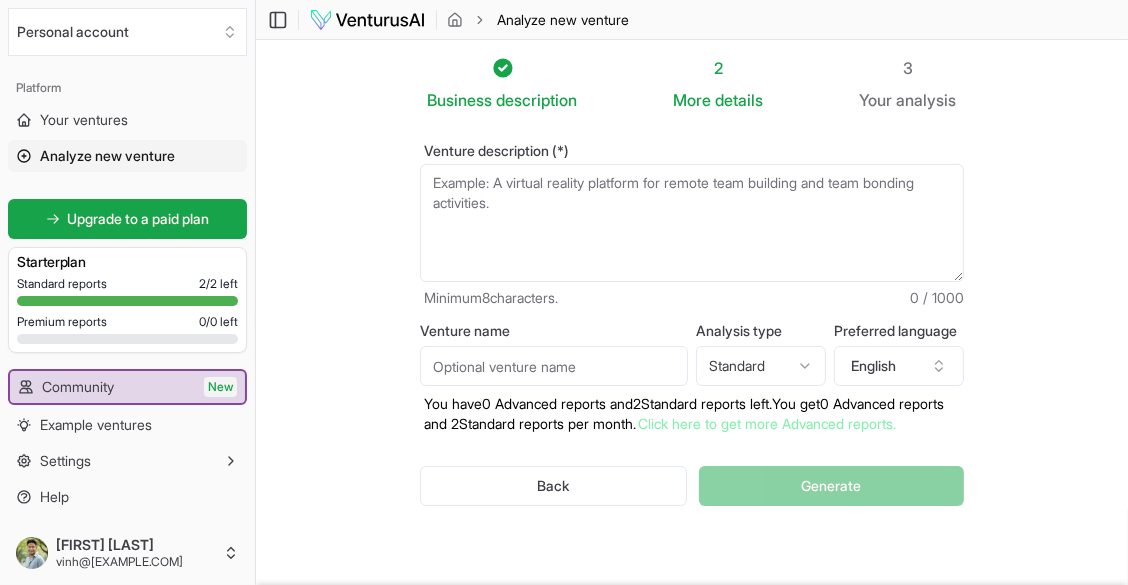 paste on "An AI training business for service business owners and their teams to implement AI in their everyday work." 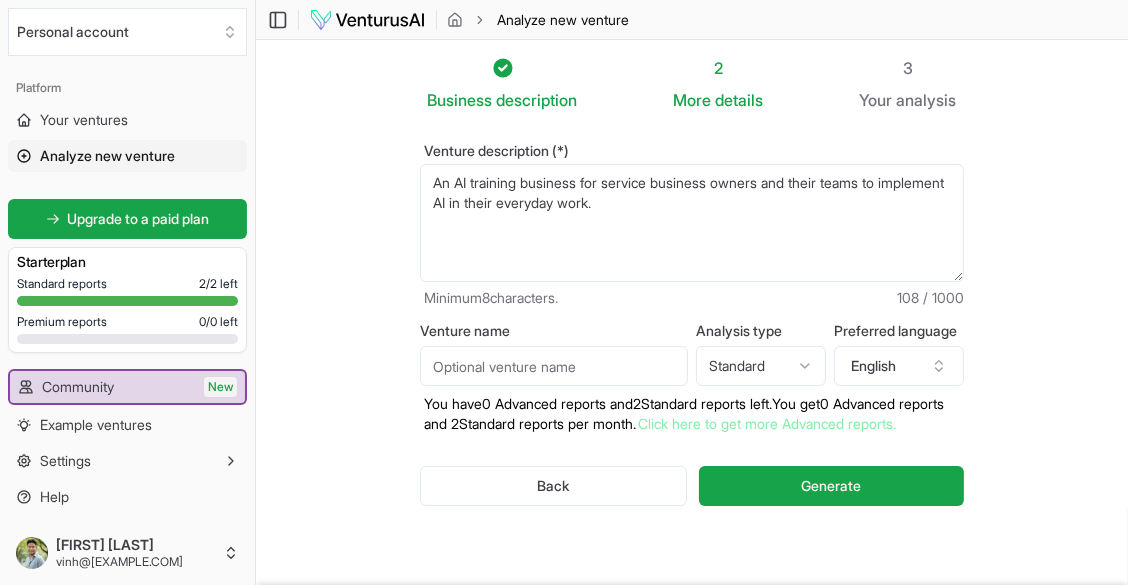 type on "An AI training business for service business owners and their teams to implement AI in their everyday work." 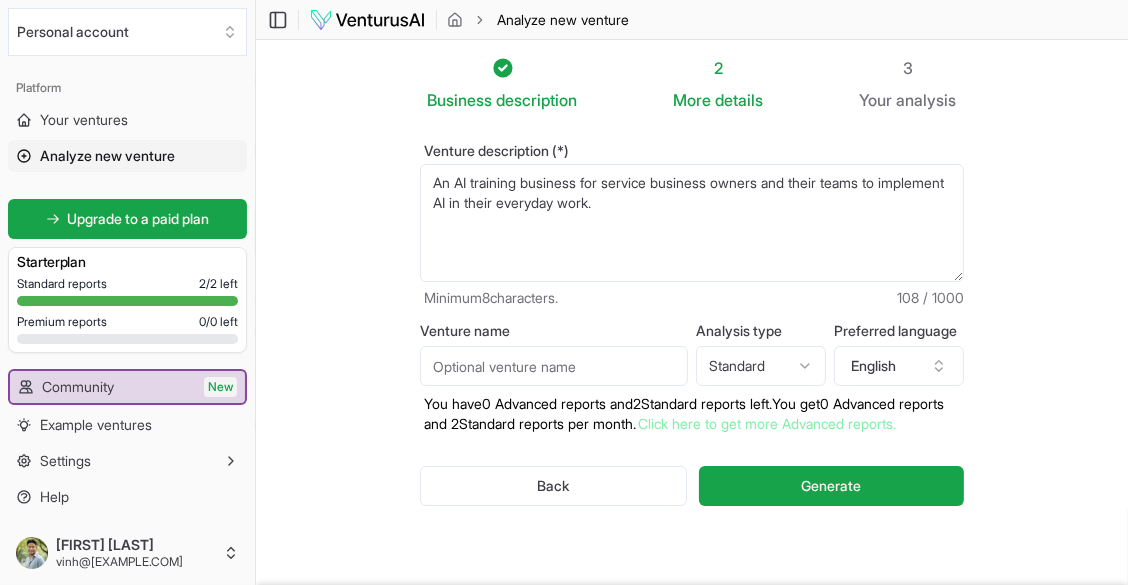 click on "Business   description 2 More   details 3 Your   analysis Venture description (*) An AI training business for service business owners and their teams to implement AI in their everyday work.  Minimum  8  characters. 108 / 1000 Venture name Analysis type Standard Advanced Standard Preferred language English You have  0   Advanced reports   and  2  Standard reports left.  Y ou get  0   Advanced reports and   2  Standard reports per month. Click here to get more Advanced reports. Back Generate" at bounding box center (692, 313) 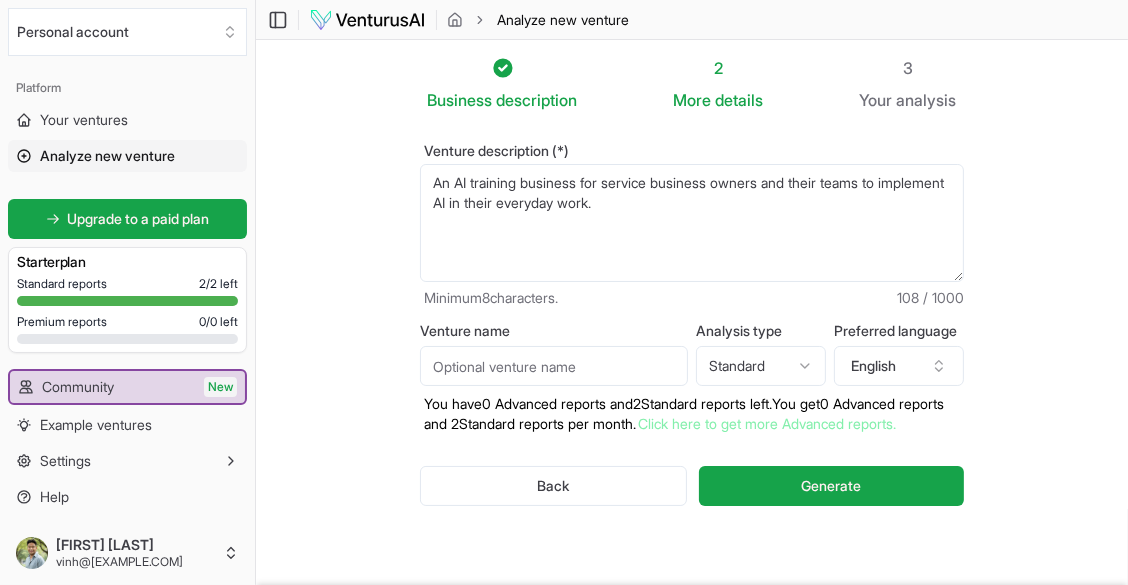 click on "Venture name" at bounding box center [554, 366] 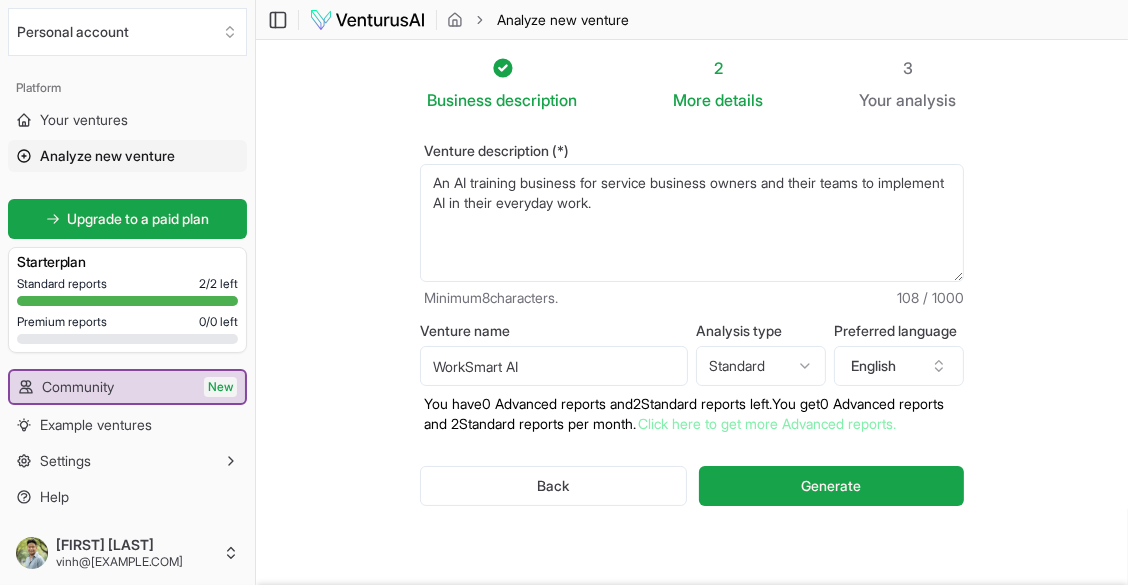 click on "Business   description 2 More   details 3 Your   analysis Venture description (*) An AI training business for service business owners and their teams to implement AI in their everyday work.  Minimum  8  characters. 108 / 1000 Venture name WorkSmart AI Analysis type Standard Advanced Standard Preferred language English You have  0   Advanced reports   and  2  Standard reports left.  Y ou get  0   Advanced reports and   2  Standard reports per month. Click here to get more Advanced reports. Back Generate" at bounding box center (692, 313) 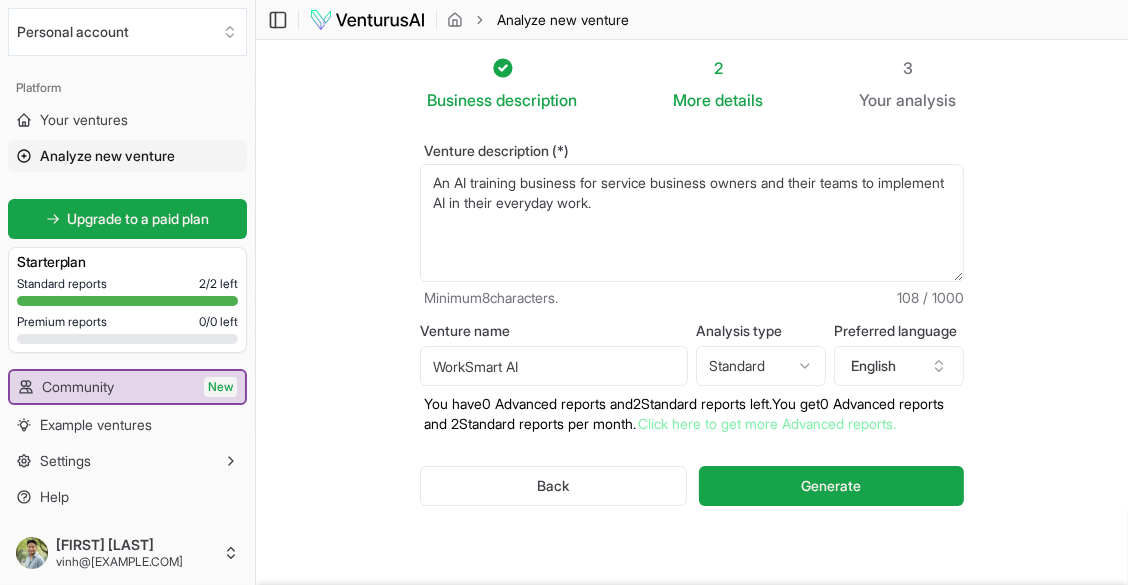 scroll, scrollTop: 104, scrollLeft: 0, axis: vertical 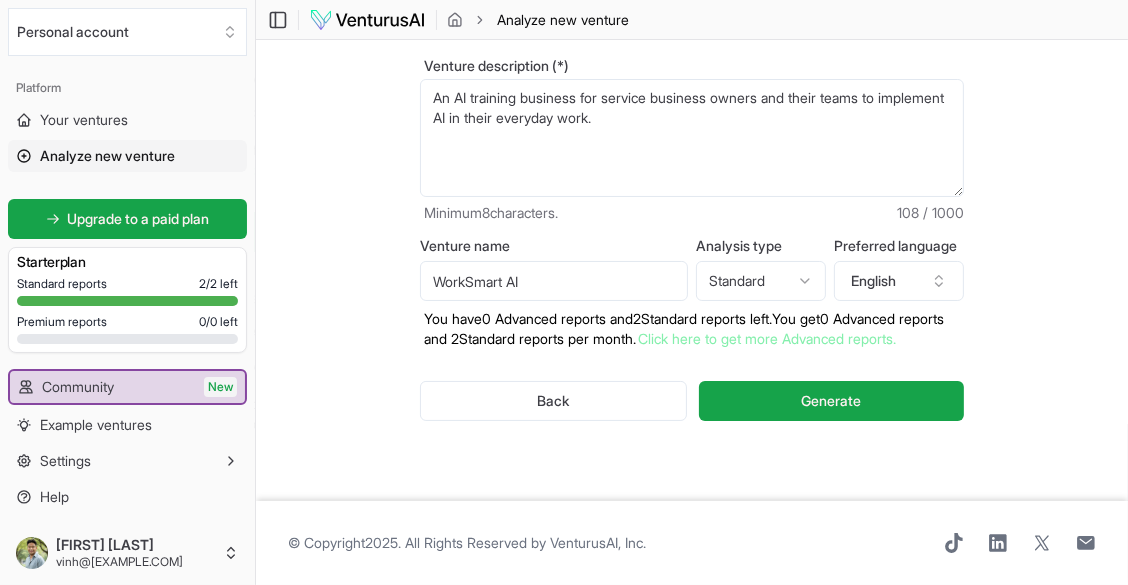 click on "Generate" at bounding box center [831, 401] 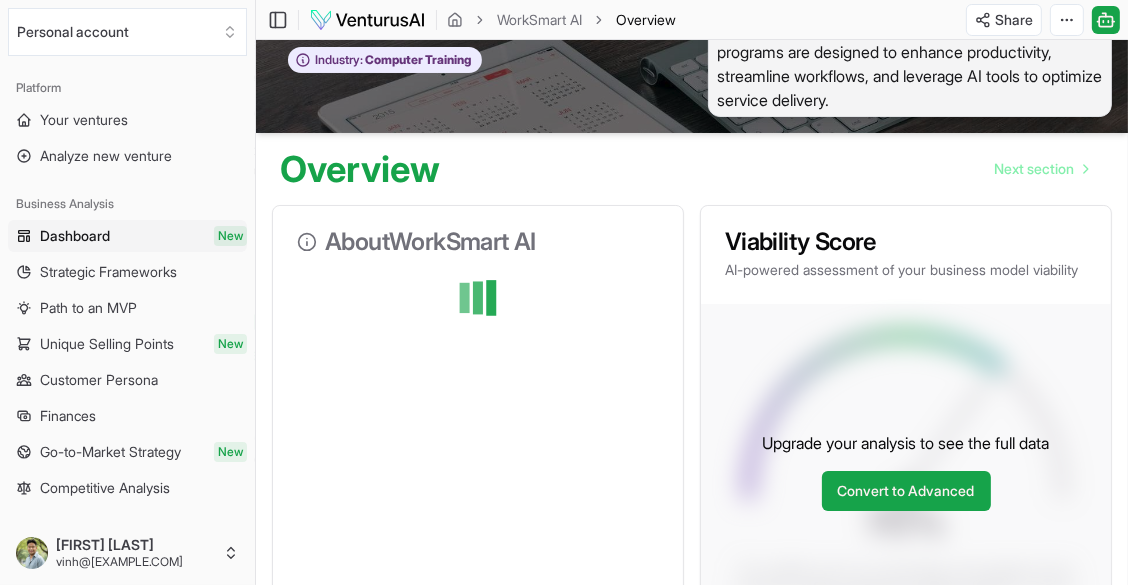 scroll, scrollTop: 0, scrollLeft: 0, axis: both 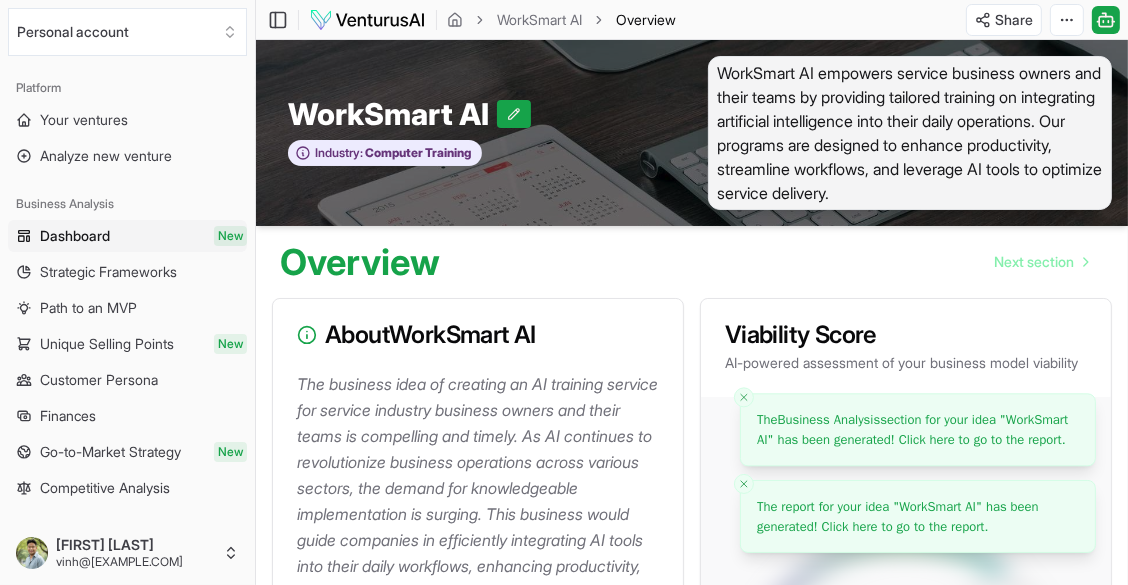 click 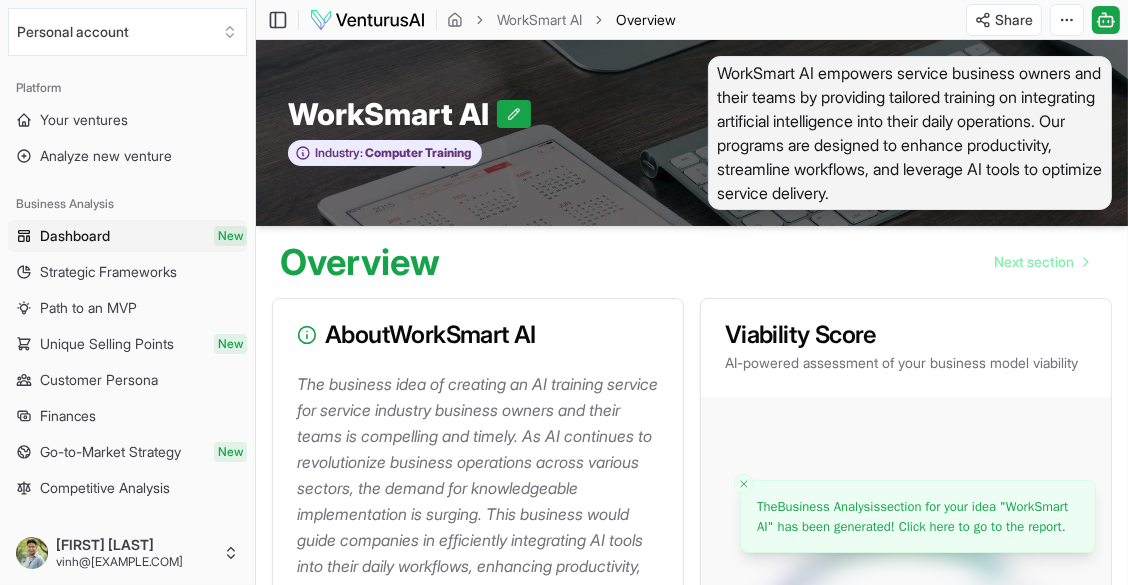 click 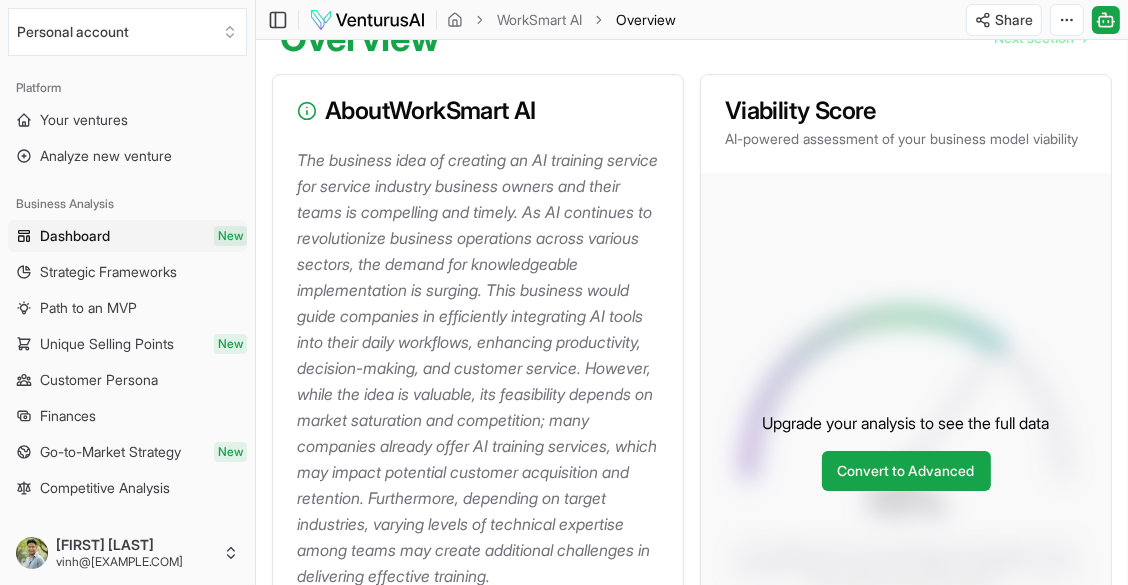 scroll, scrollTop: 300, scrollLeft: 0, axis: vertical 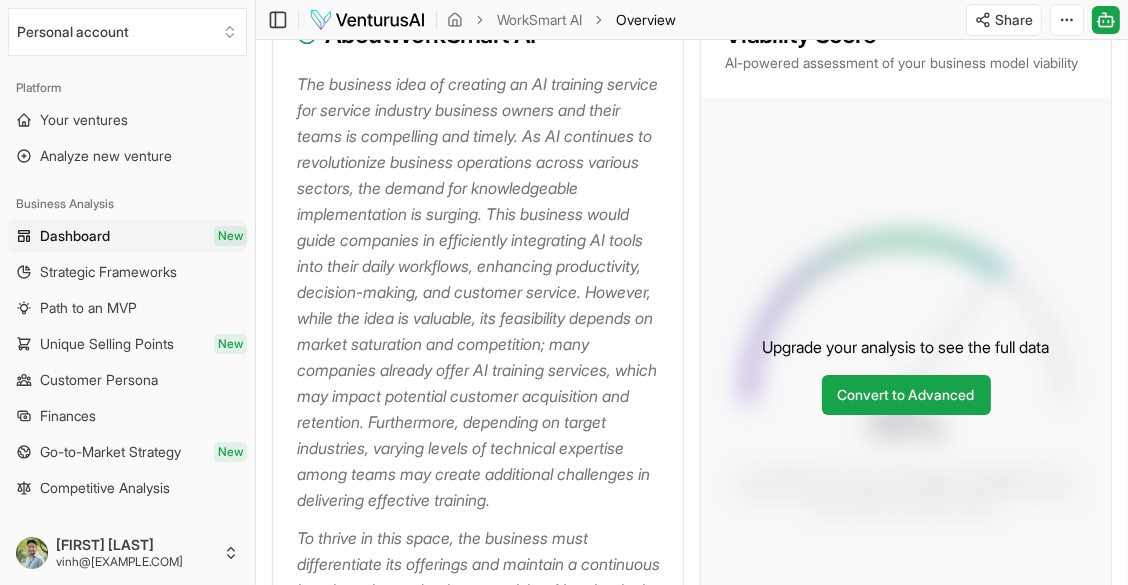 click on "Strategic Frameworks" at bounding box center (108, 272) 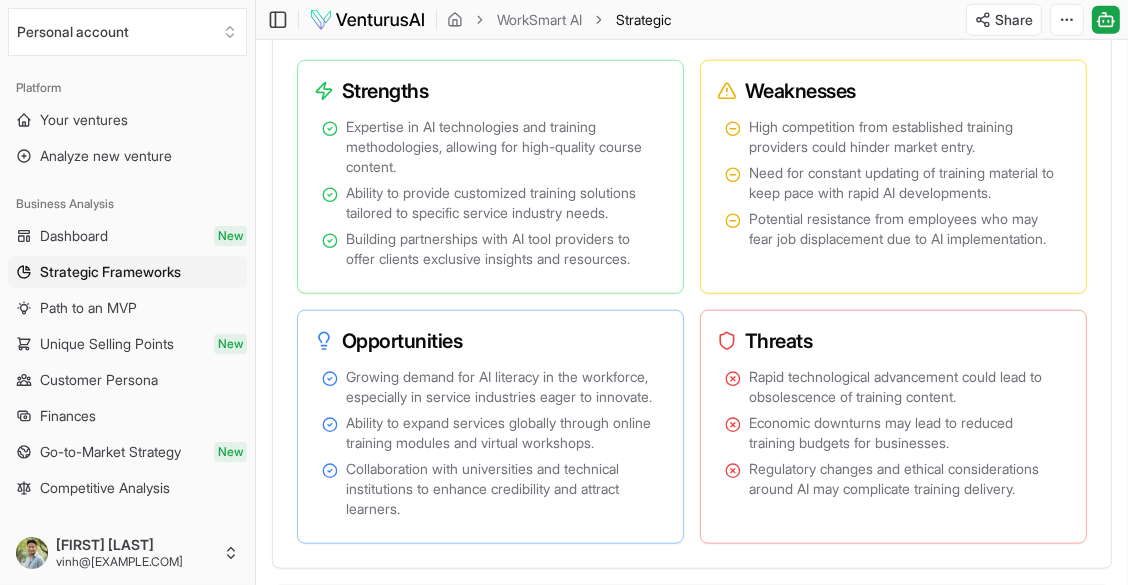 scroll, scrollTop: 1600, scrollLeft: 0, axis: vertical 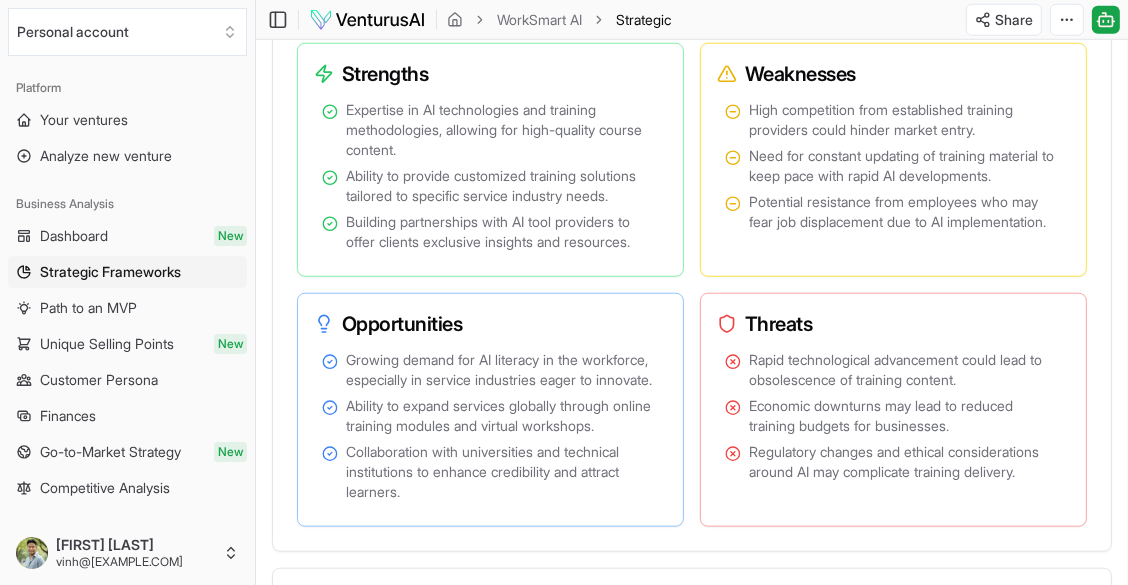 click on "Path to an MVP" at bounding box center [127, 308] 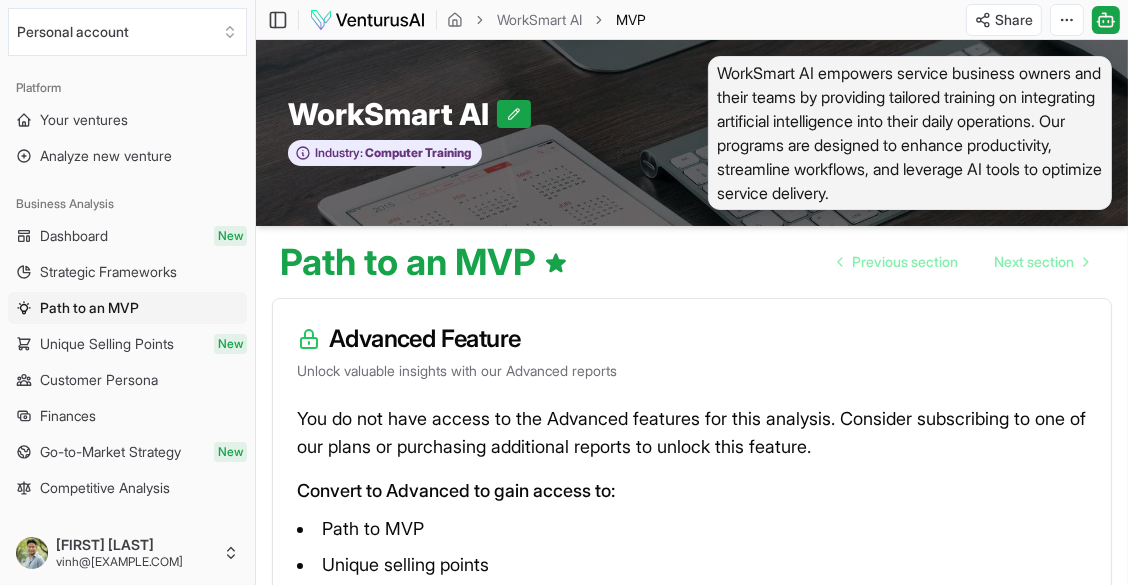 scroll, scrollTop: 255, scrollLeft: 0, axis: vertical 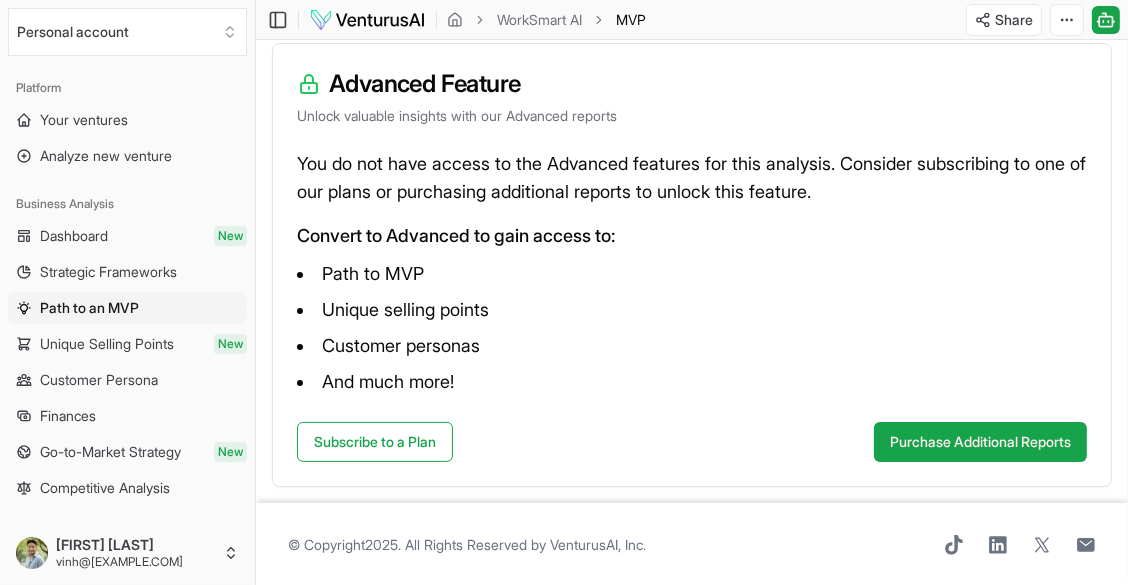 click on "Unique Selling Points" at bounding box center [107, 344] 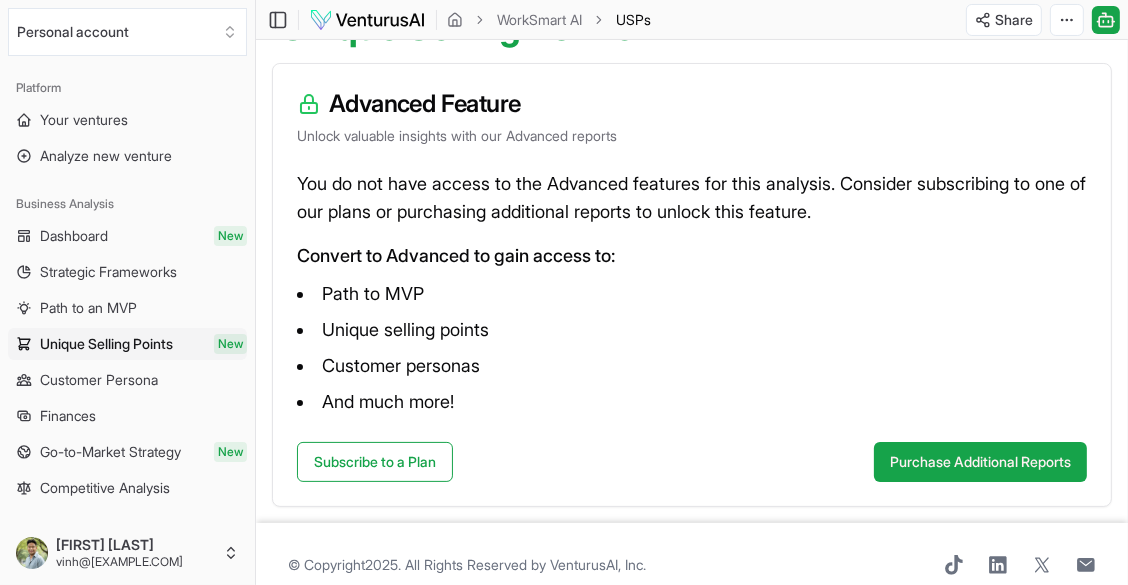 scroll, scrollTop: 255, scrollLeft: 0, axis: vertical 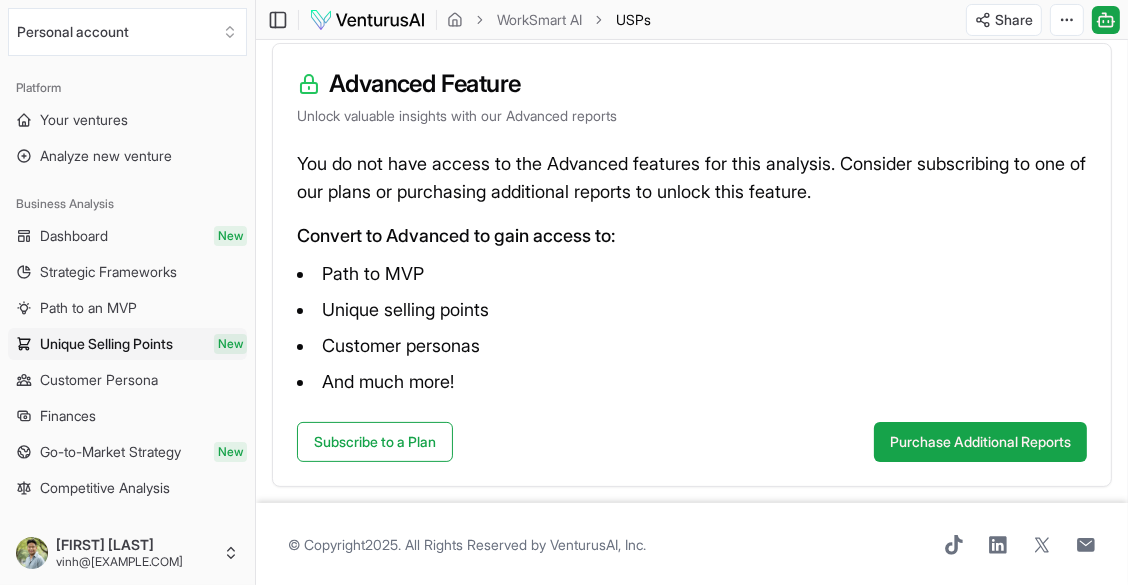 click on "Customer Persona" at bounding box center (99, 380) 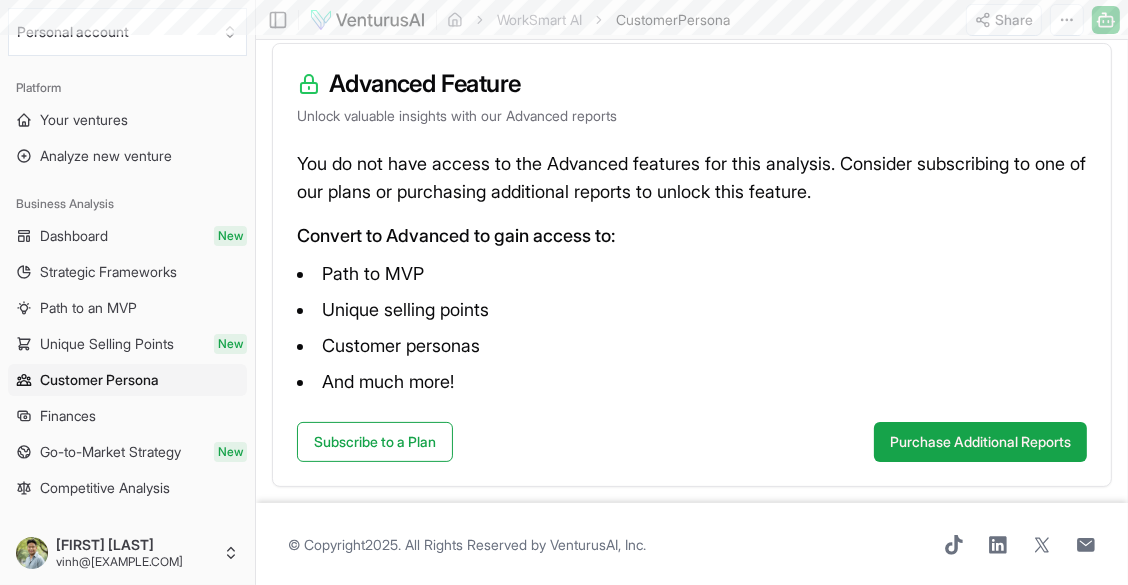 scroll, scrollTop: 0, scrollLeft: 0, axis: both 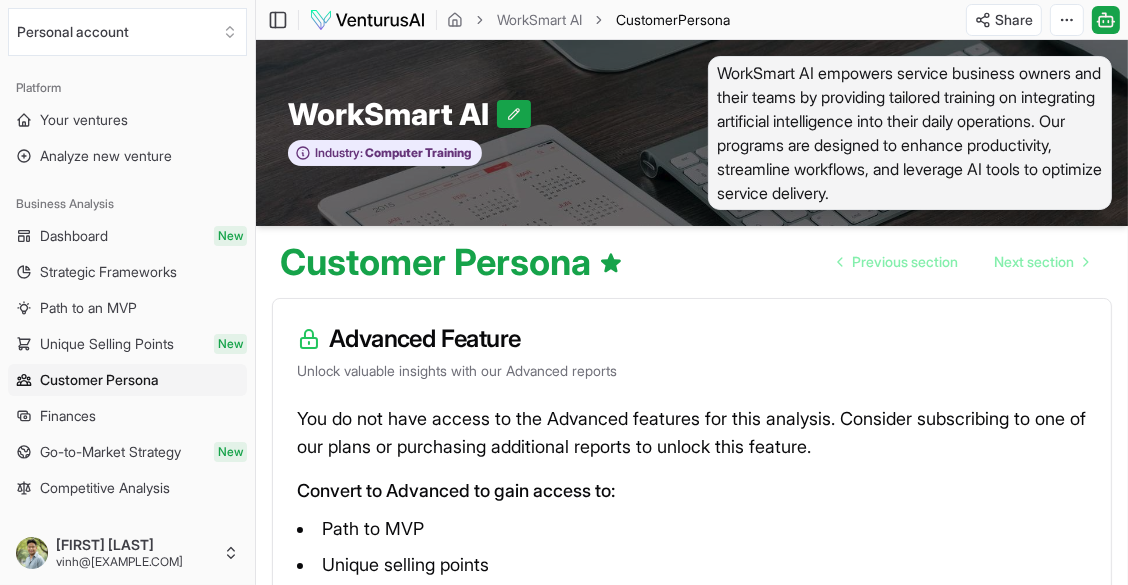 click on "Finances" at bounding box center (127, 416) 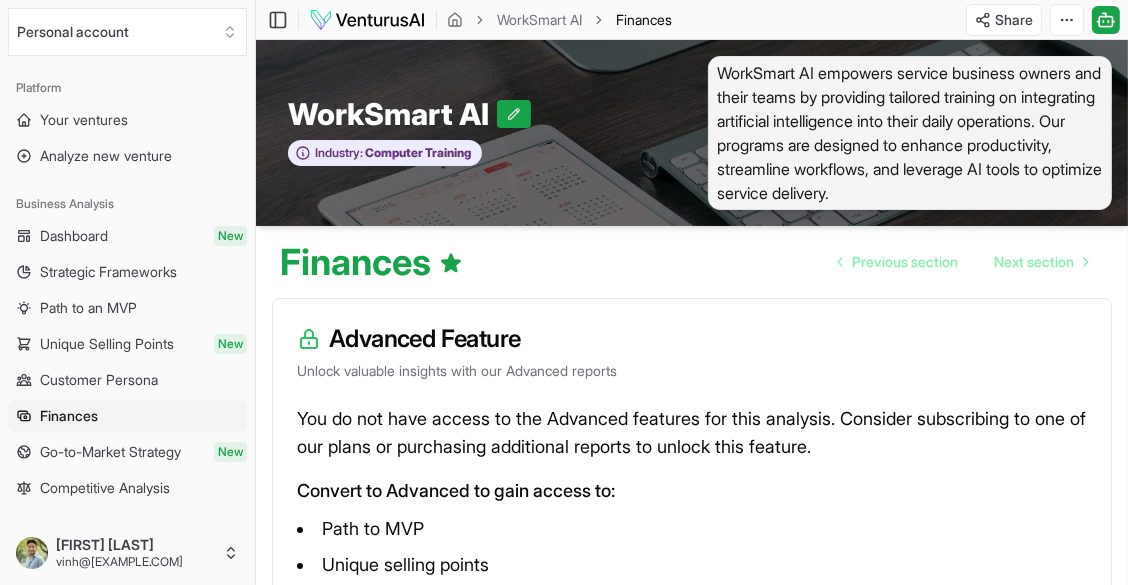 click on "Analyze new venture" at bounding box center [106, 156] 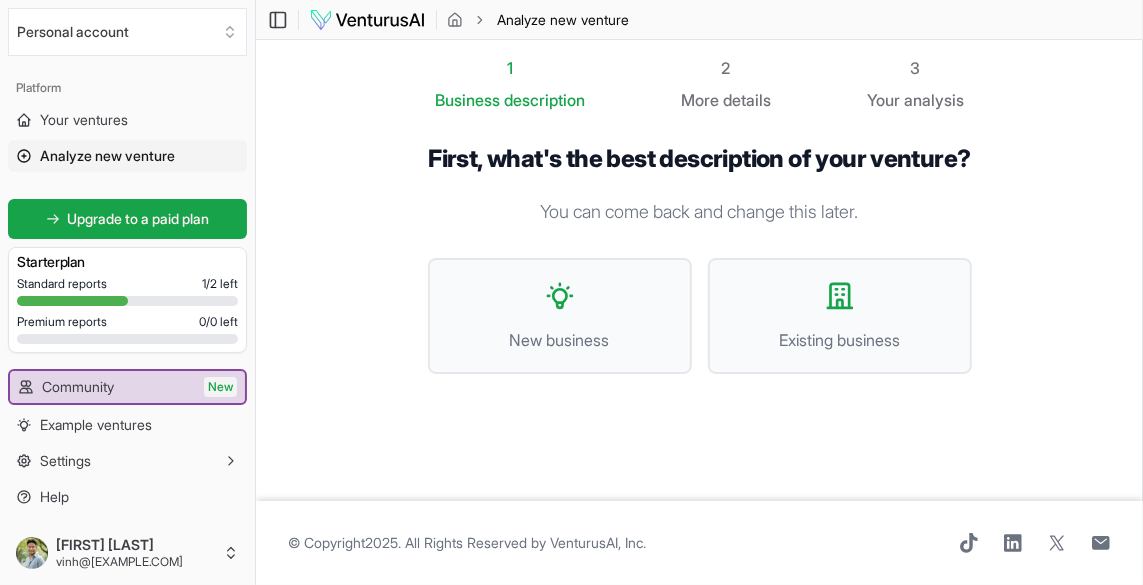 click on "New business" at bounding box center (560, 316) 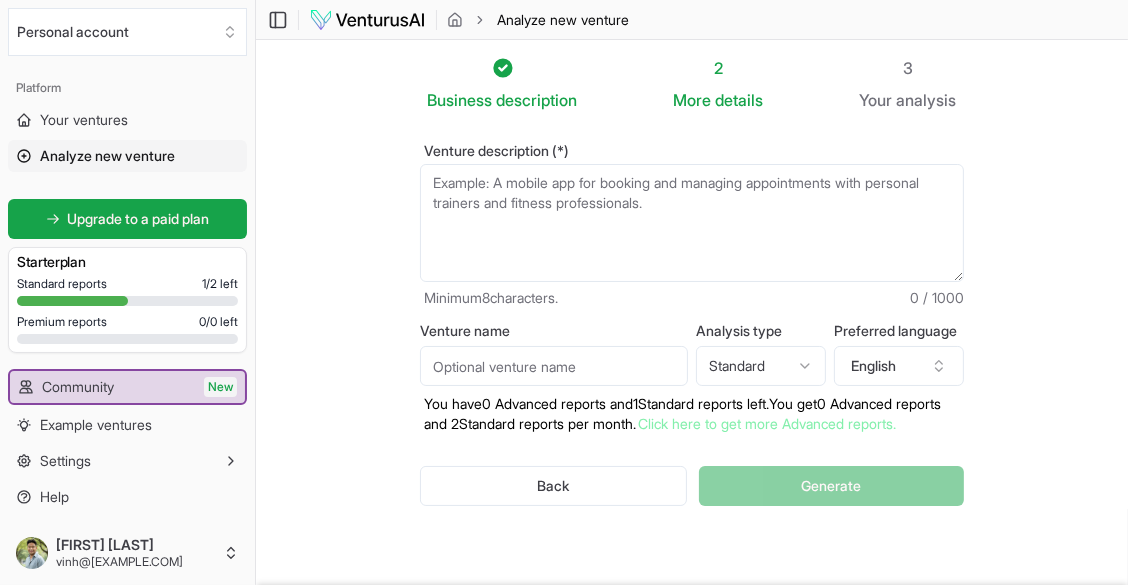 click on "Venture description (*)" at bounding box center (692, 223) 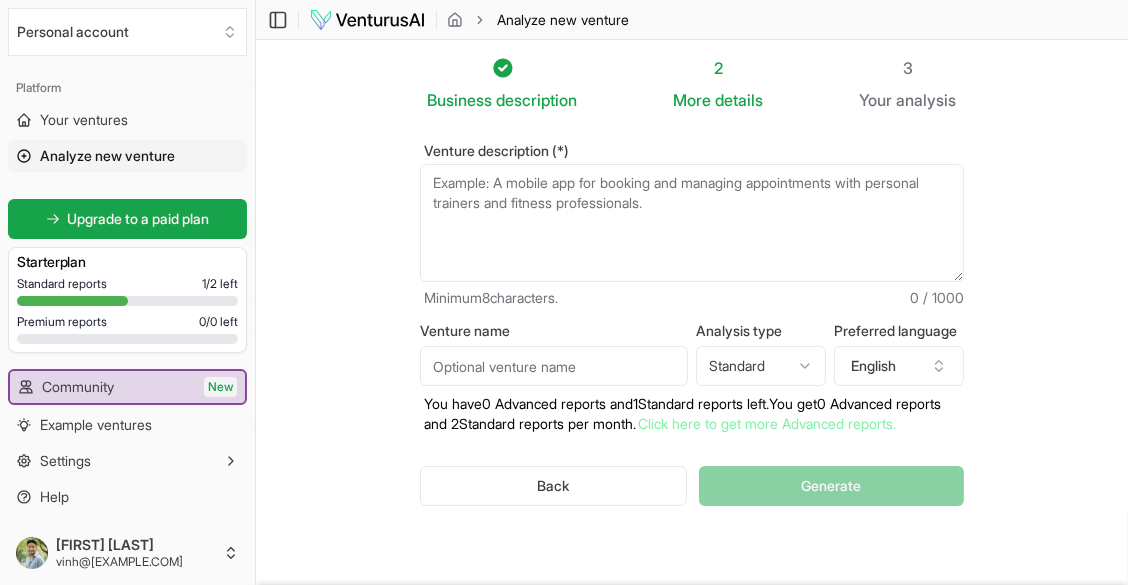 paste on "AI training business for service business owners and their teams to implement AI in their everyday work." 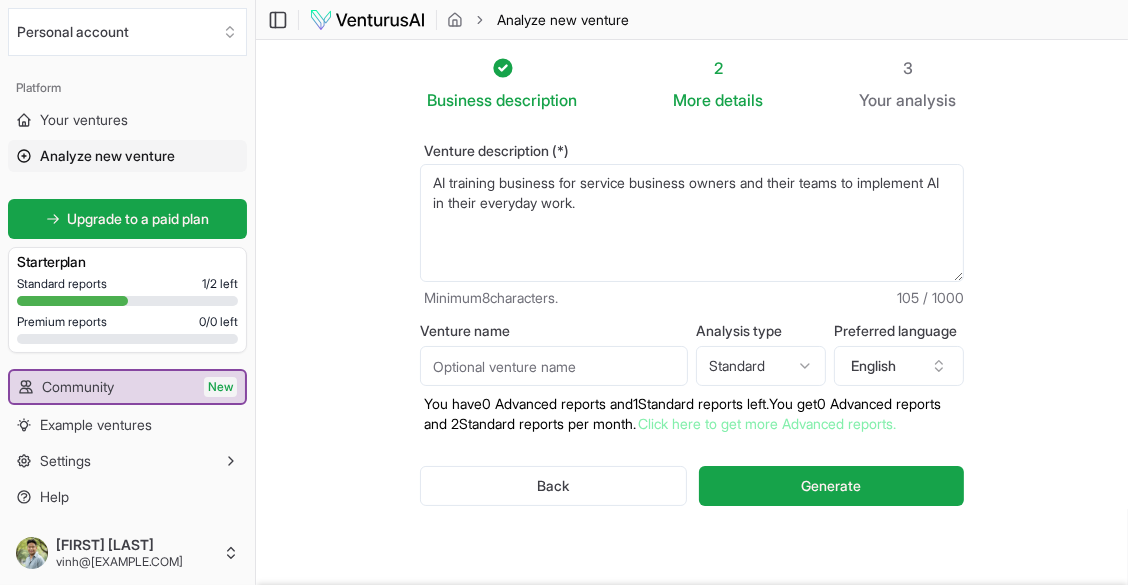 type on "AI training business for service business owners and their teams to implement AI in their everyday work." 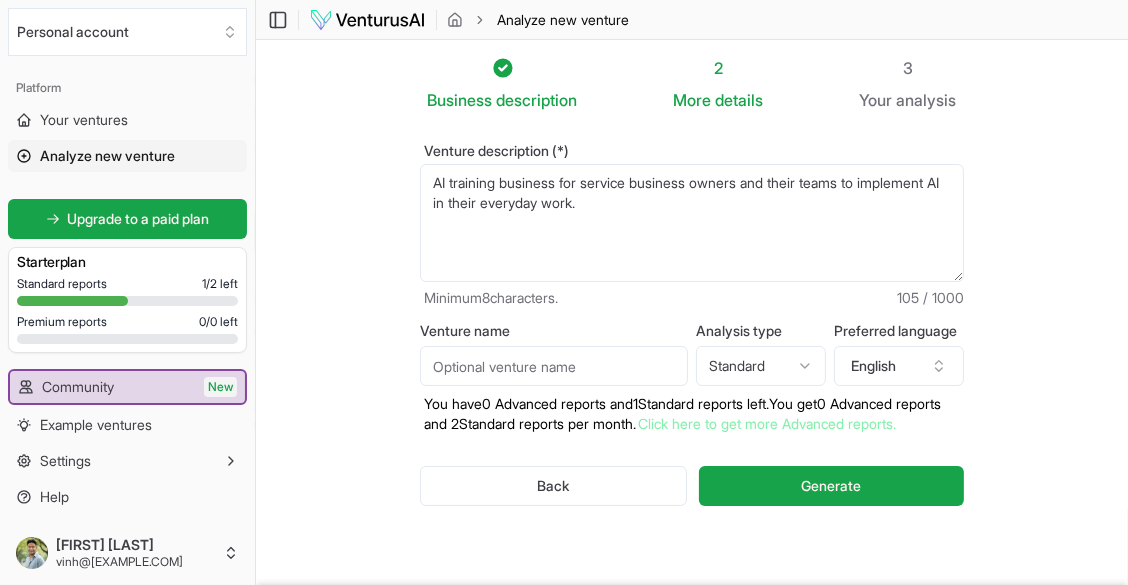 type on "WorkSmart AI" 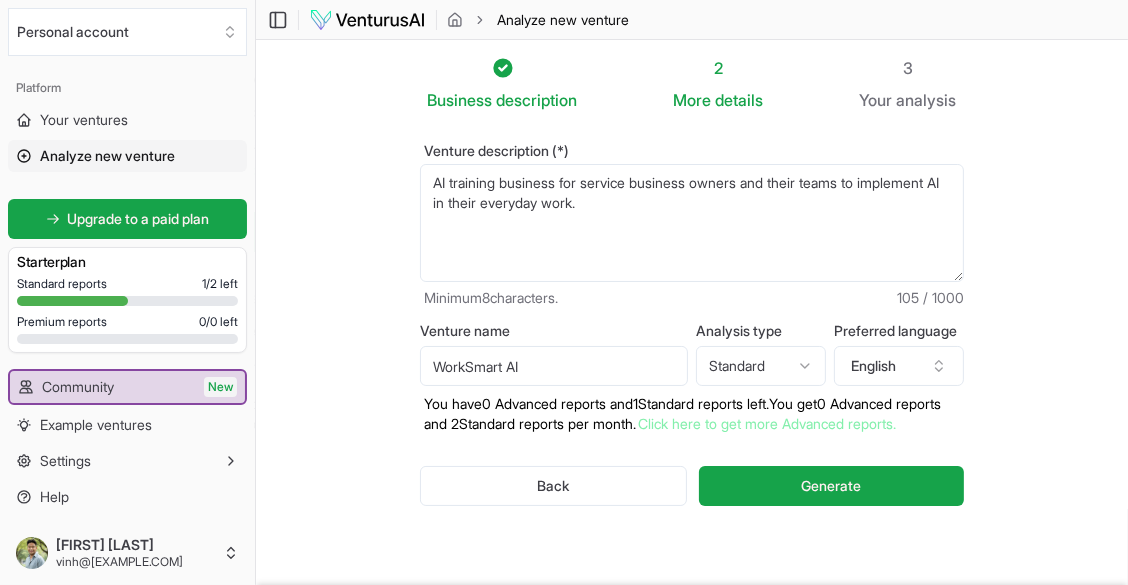 click on "Generate" at bounding box center (831, 486) 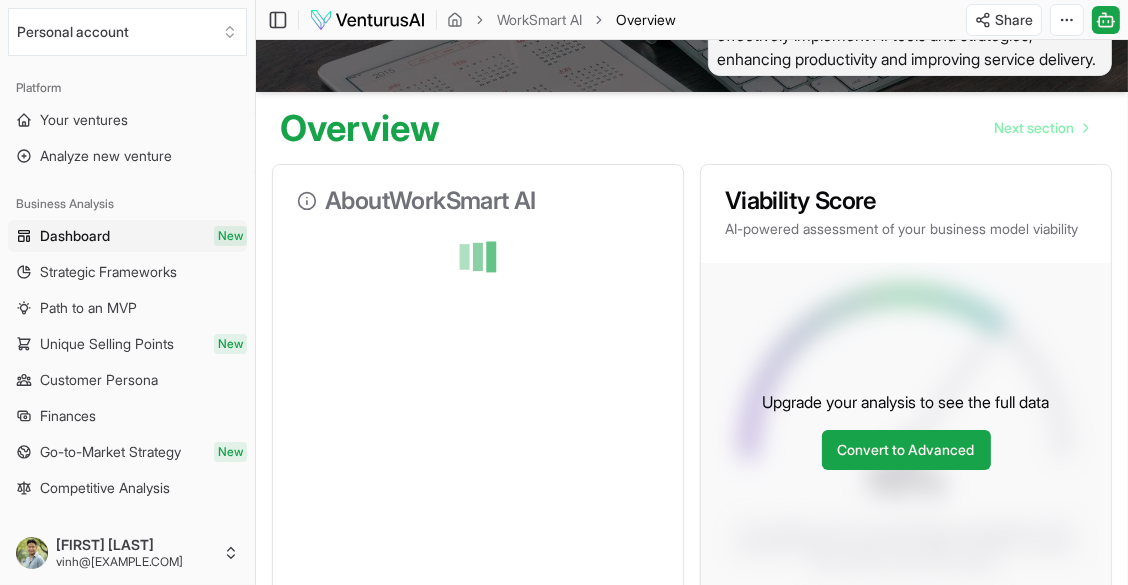 scroll, scrollTop: 0, scrollLeft: 0, axis: both 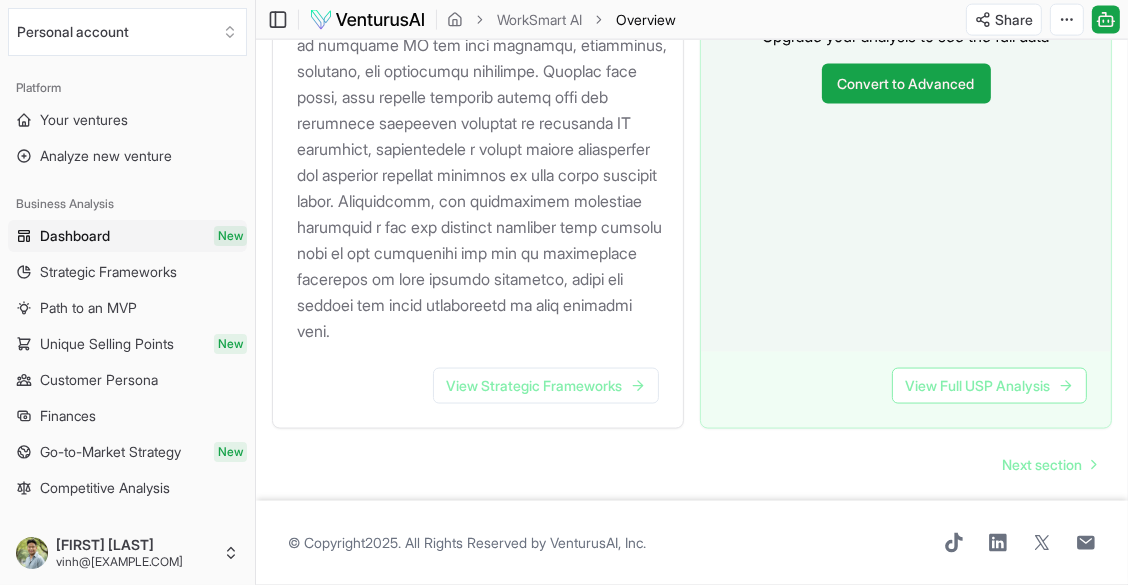 click on "Strategic Frameworks" at bounding box center [108, 272] 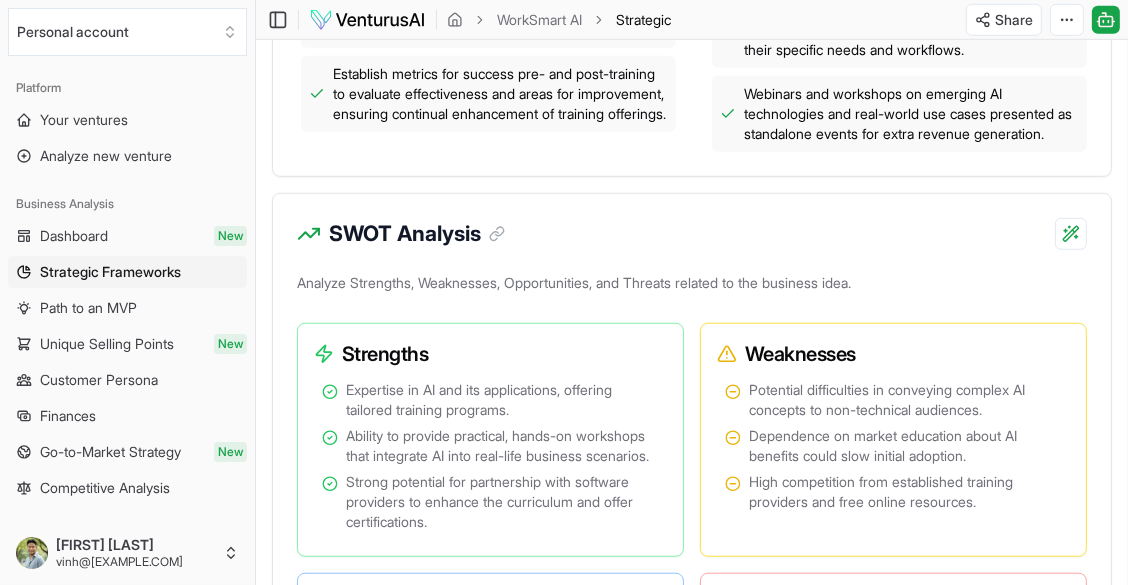 scroll, scrollTop: 1500, scrollLeft: 0, axis: vertical 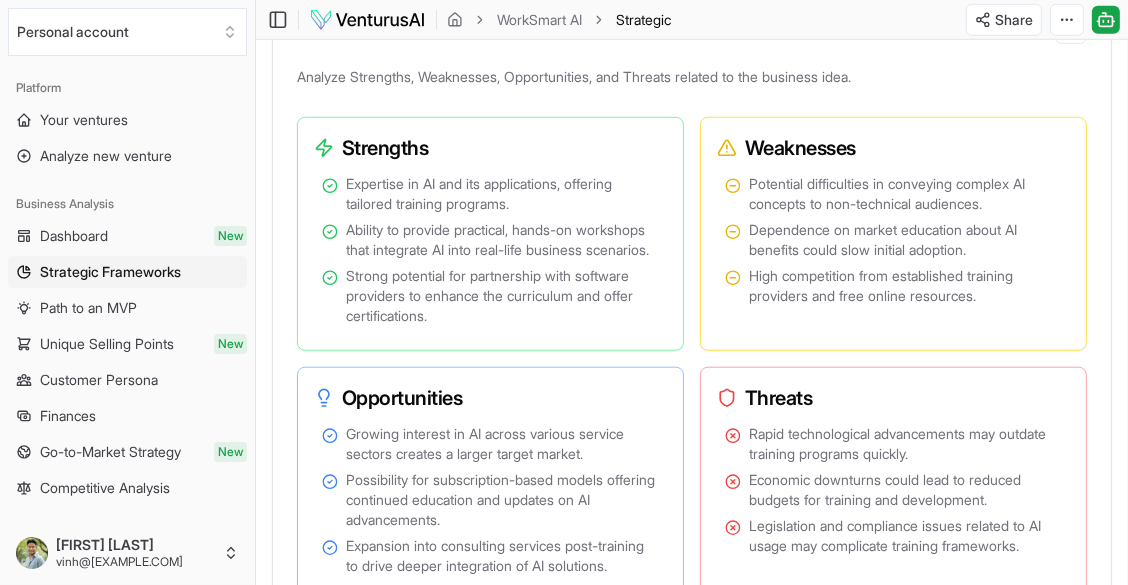 click on "Dashboard New" at bounding box center (127, 236) 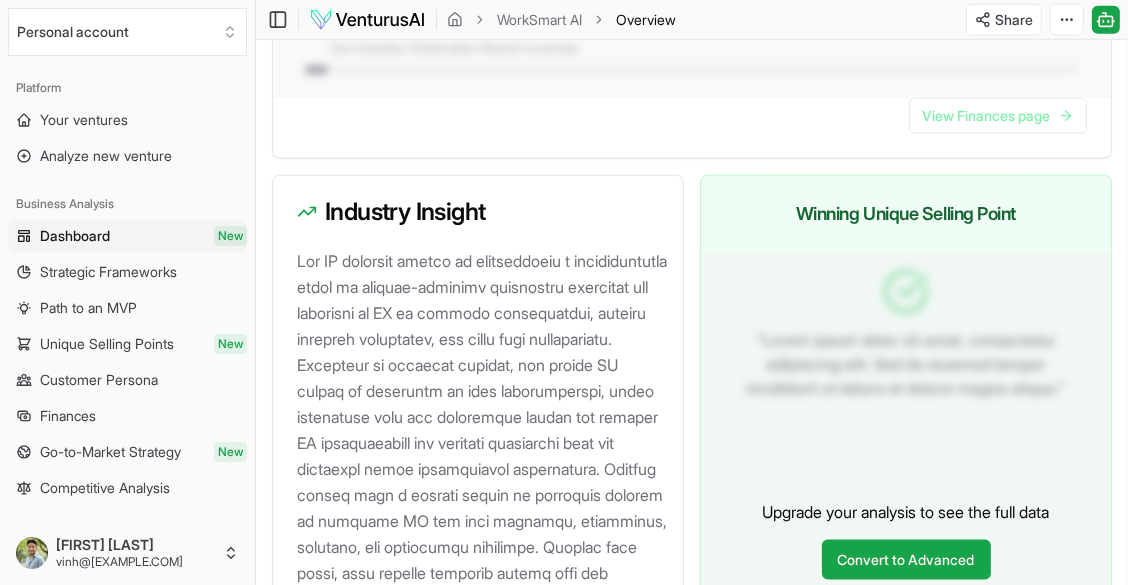 scroll, scrollTop: 2000, scrollLeft: 0, axis: vertical 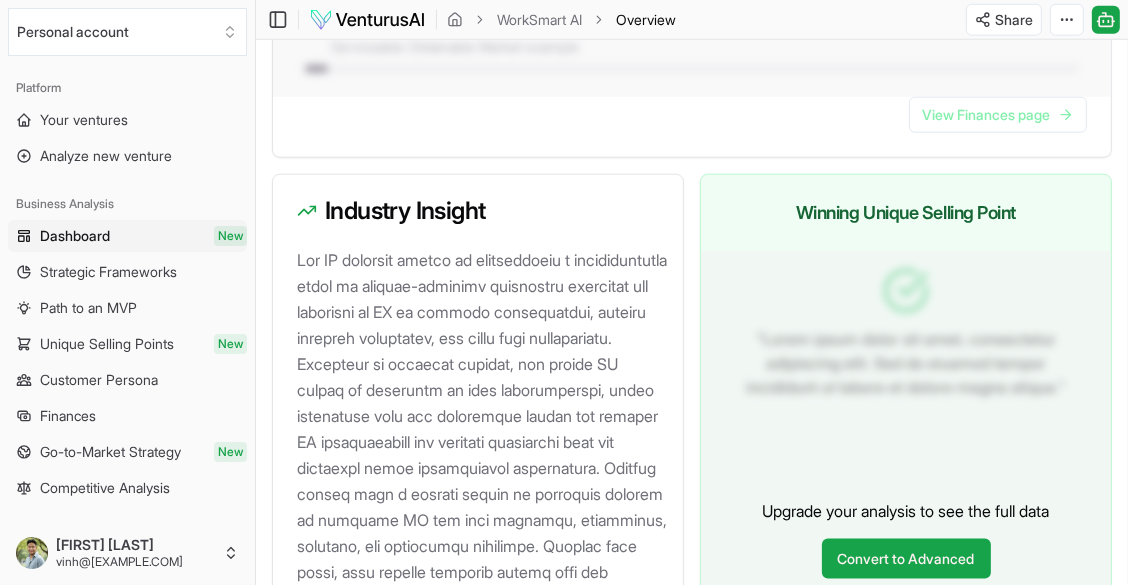 click on "Unique Selling Points" at bounding box center [107, 344] 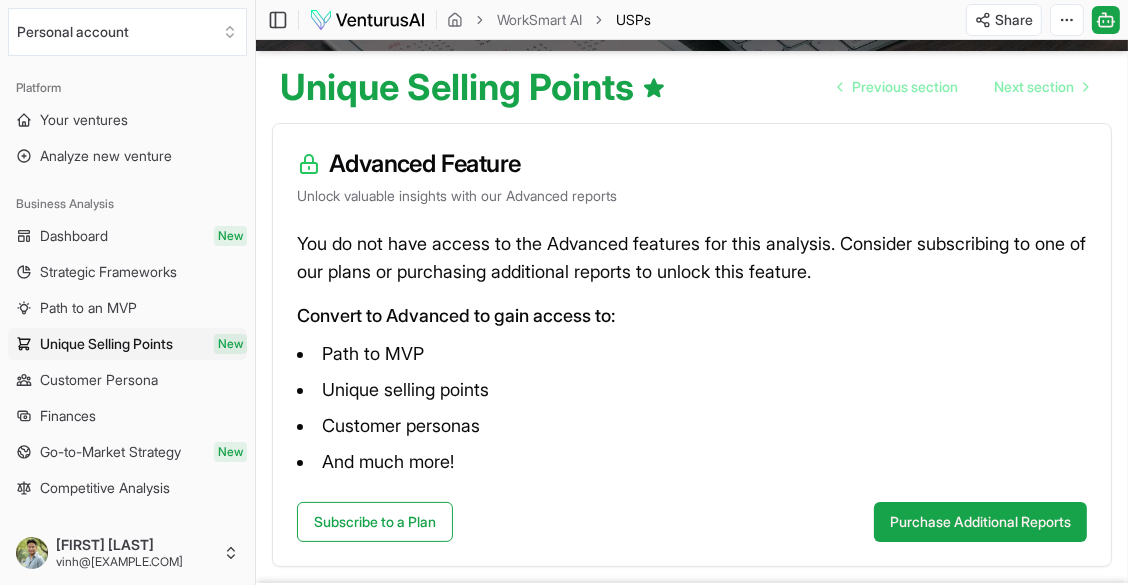 scroll, scrollTop: 255, scrollLeft: 0, axis: vertical 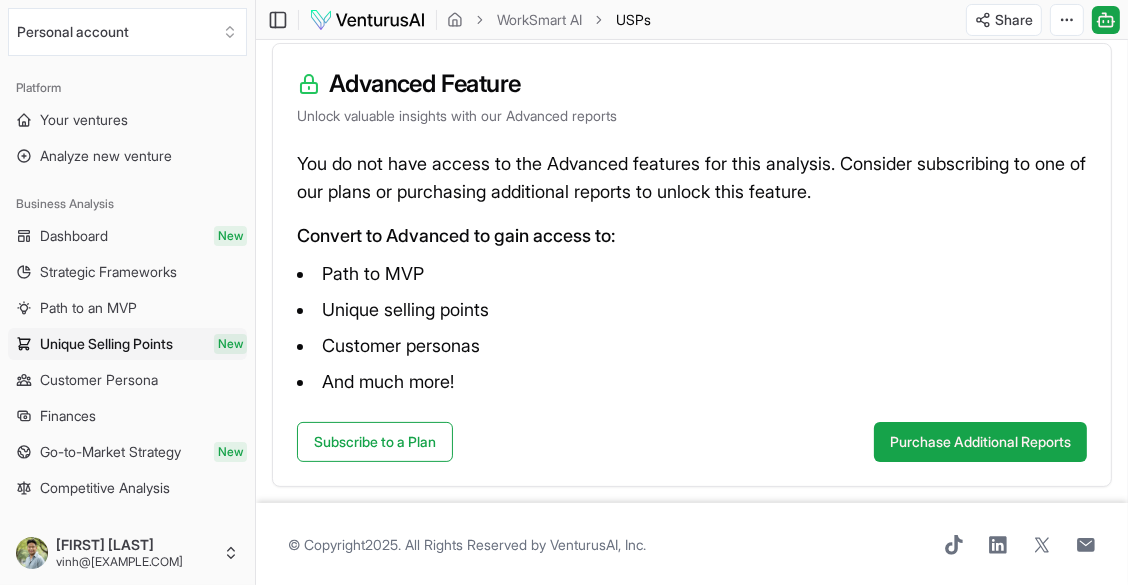 click on "Customer Persona" at bounding box center [127, 380] 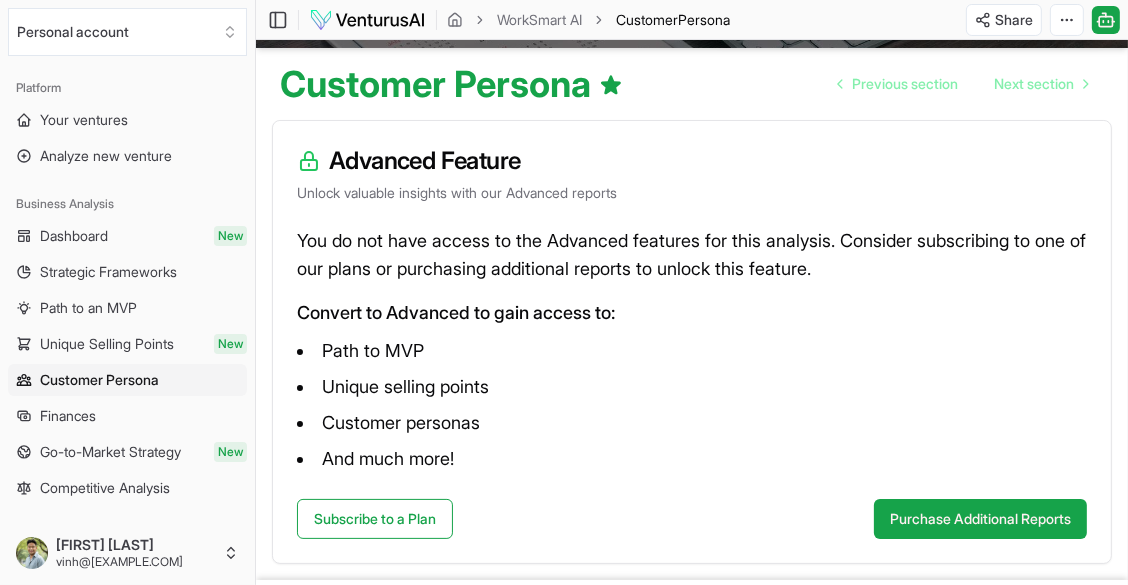 scroll, scrollTop: 255, scrollLeft: 0, axis: vertical 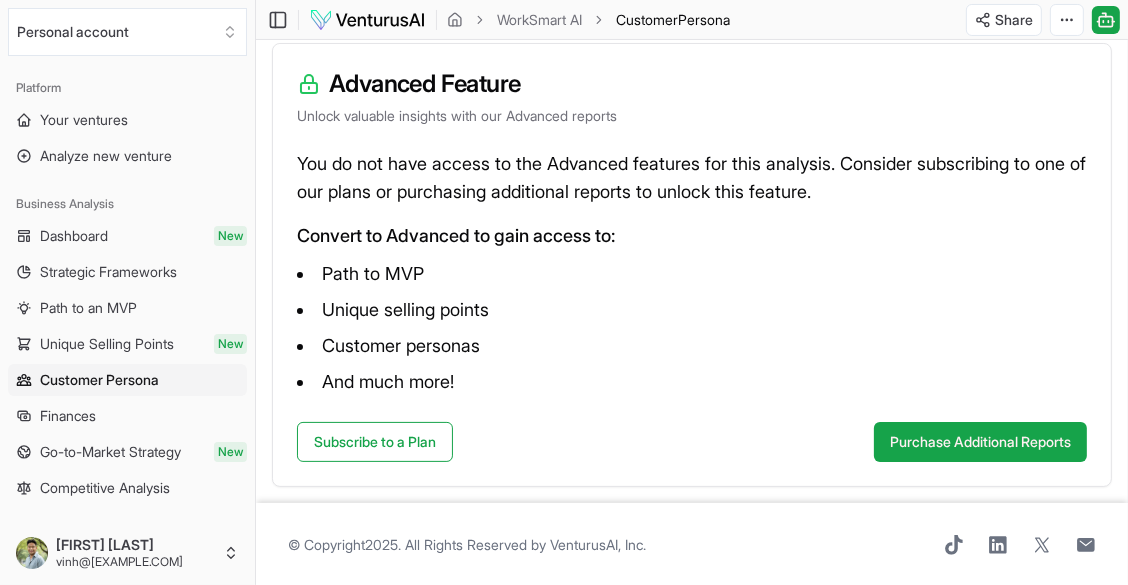 click on "Competitive Analysis" at bounding box center (105, 488) 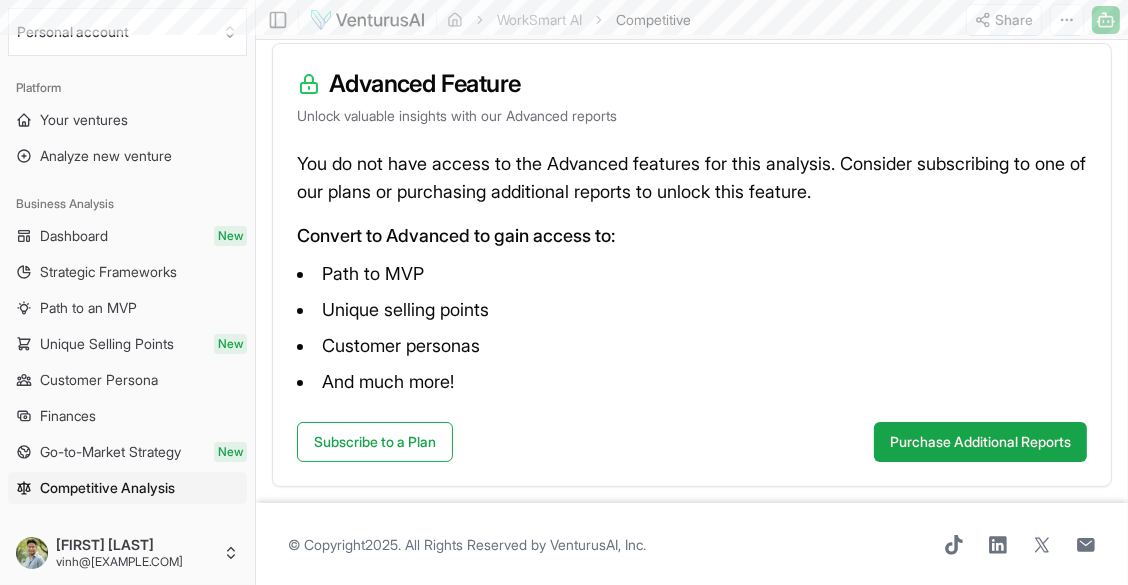 scroll, scrollTop: 0, scrollLeft: 0, axis: both 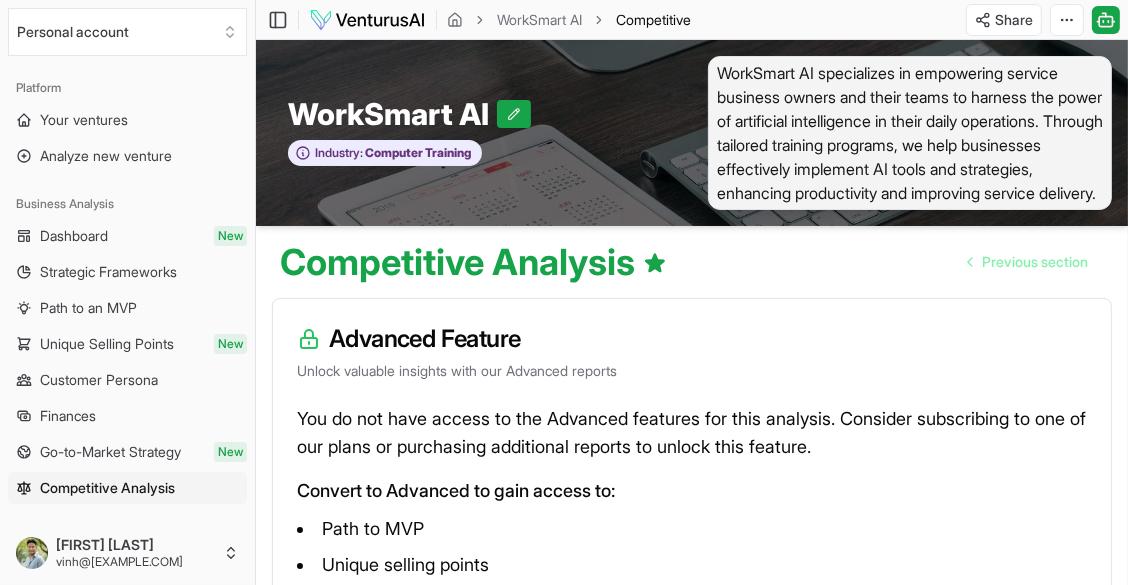 click on "Analyze new venture" at bounding box center [106, 156] 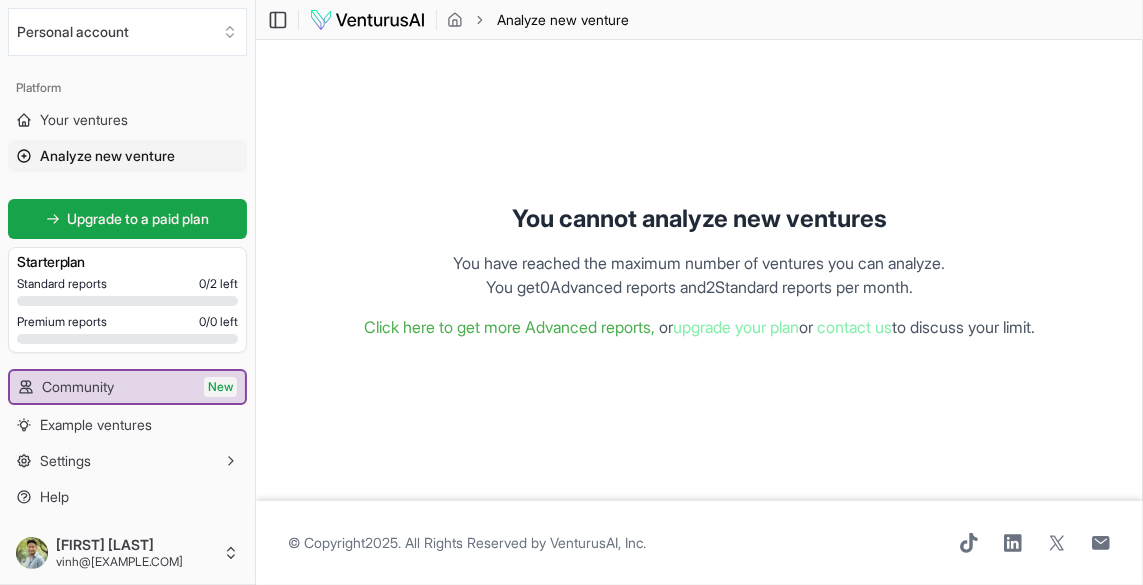 click on "Your ventures" at bounding box center [84, 120] 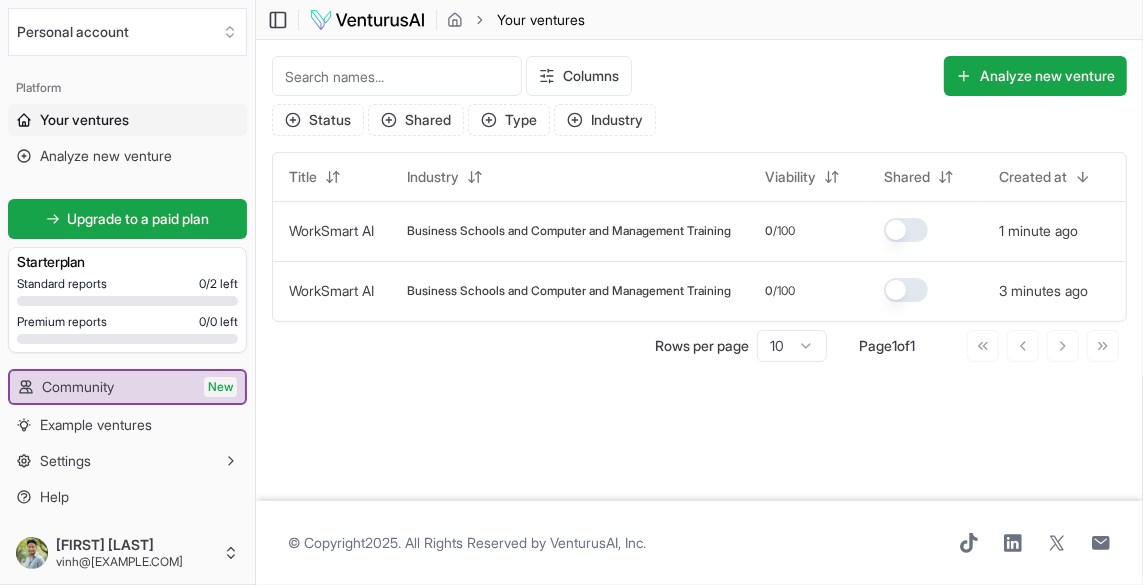click on "Upgrade to a paid plan" at bounding box center [139, 219] 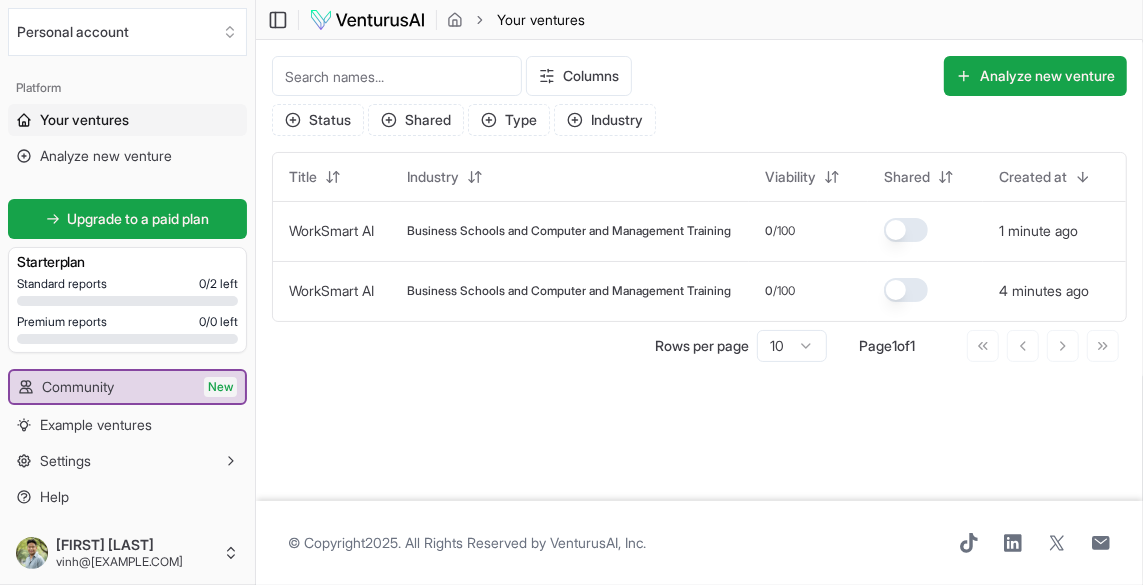 click on "Analyze new venture" at bounding box center [106, 156] 